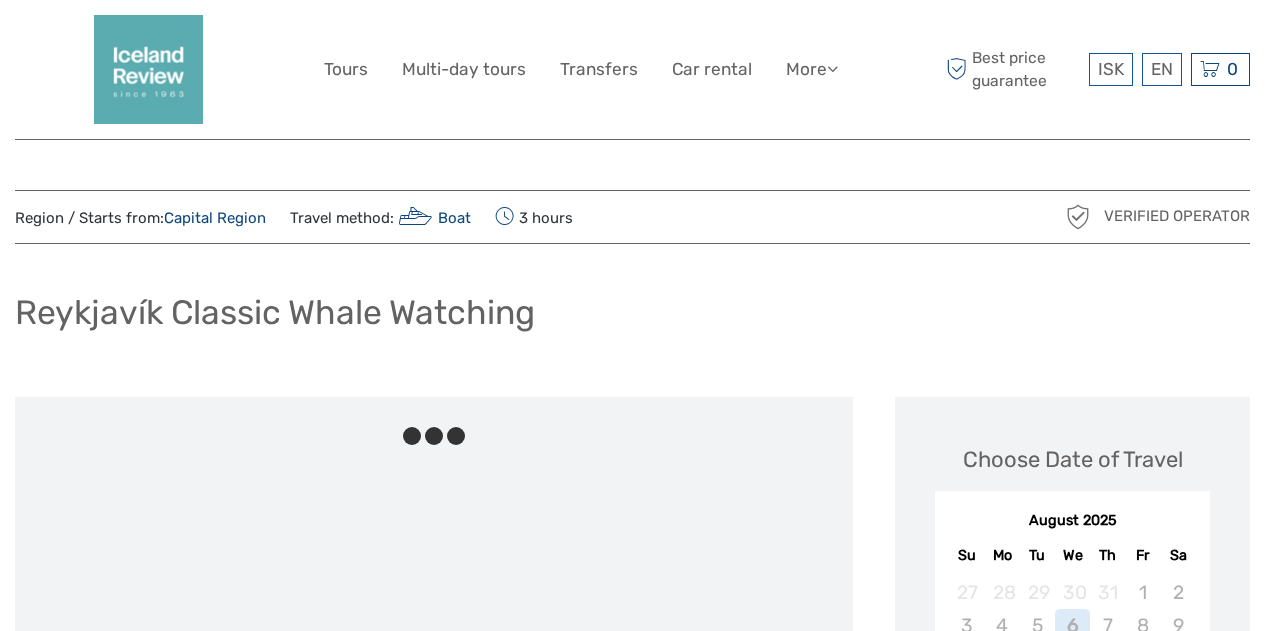 scroll, scrollTop: 0, scrollLeft: 0, axis: both 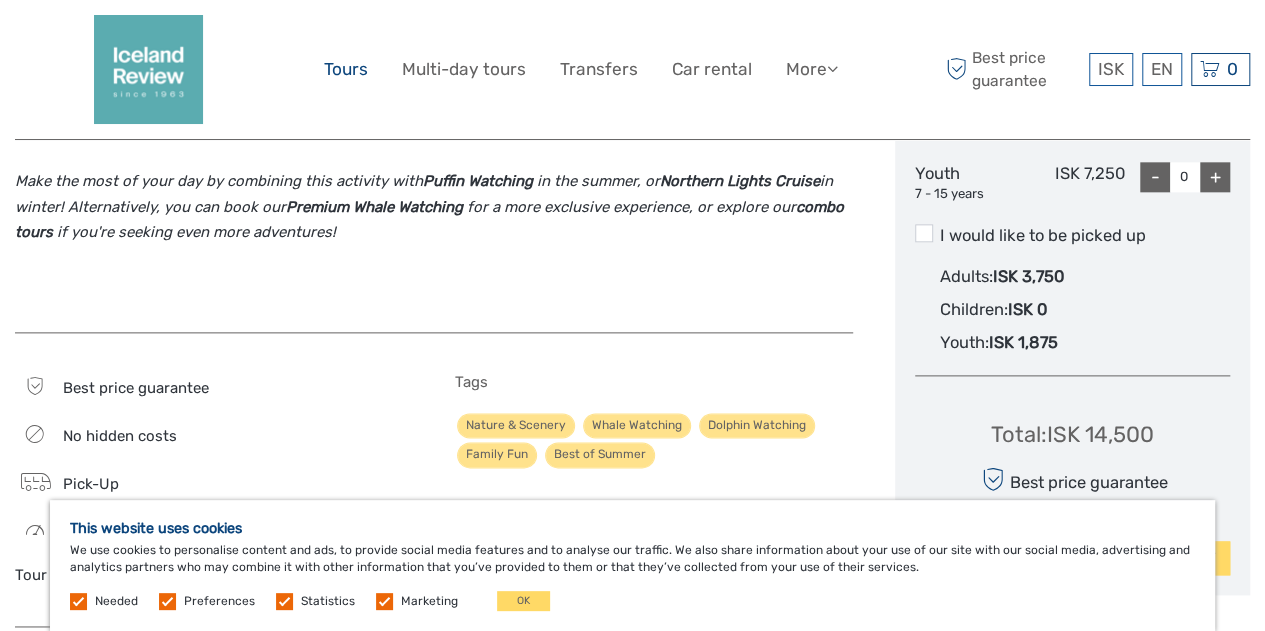 click on "Tours" at bounding box center [346, 69] 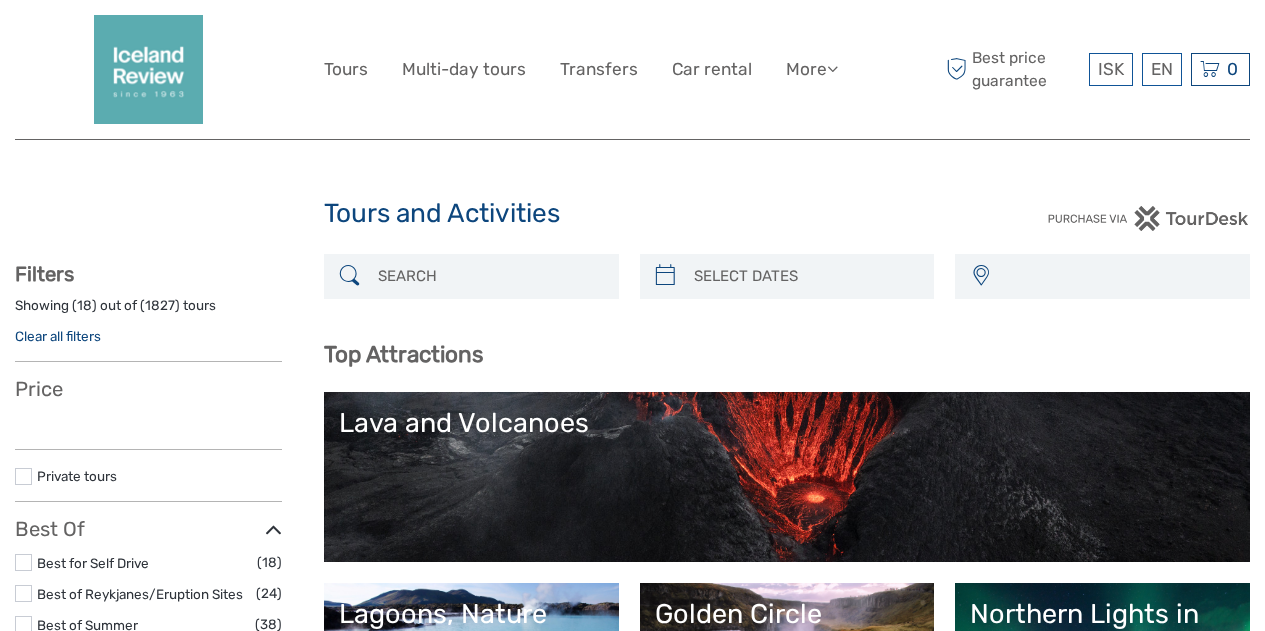 select 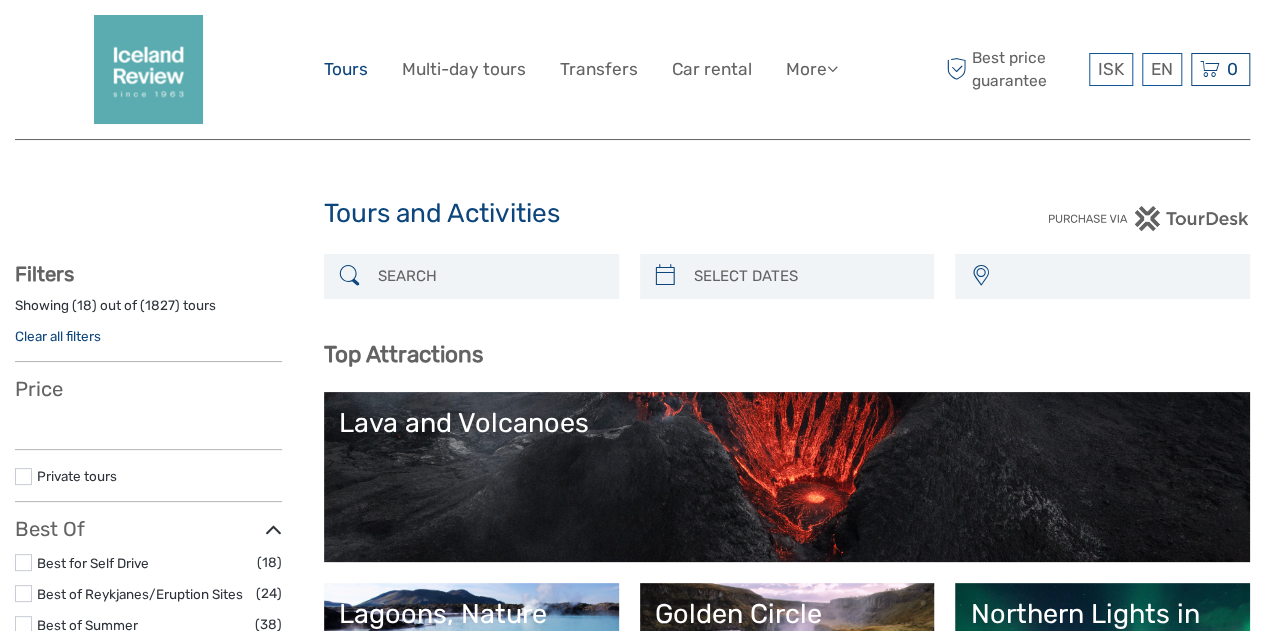 select 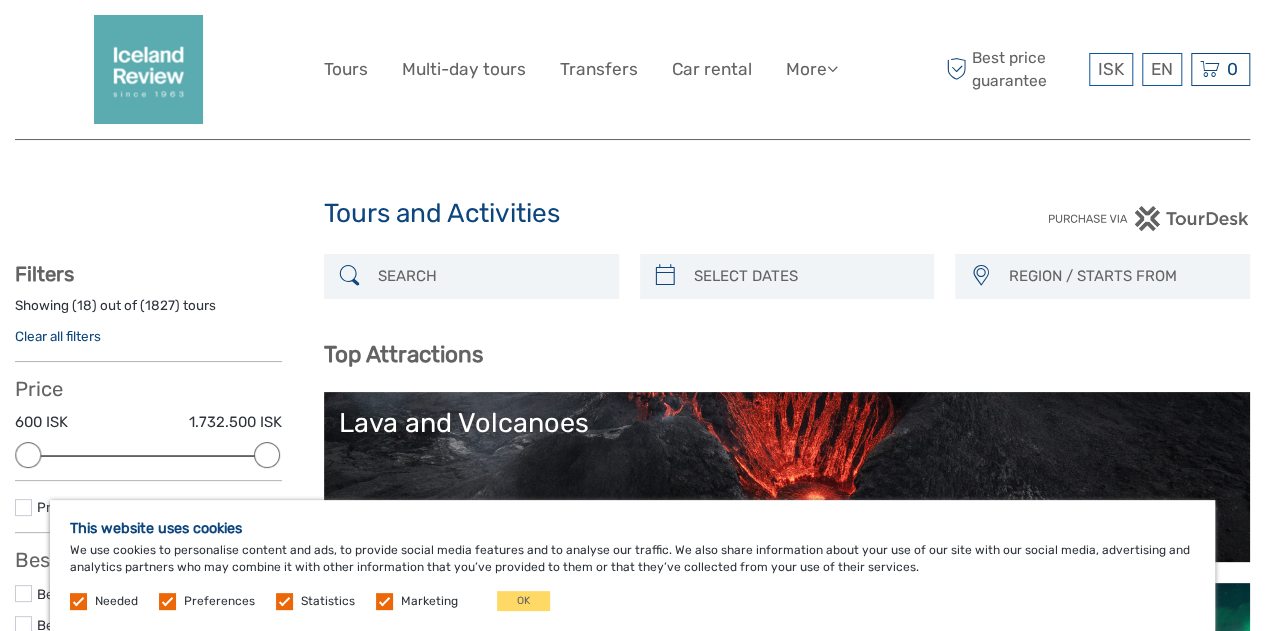 scroll, scrollTop: 0, scrollLeft: 0, axis: both 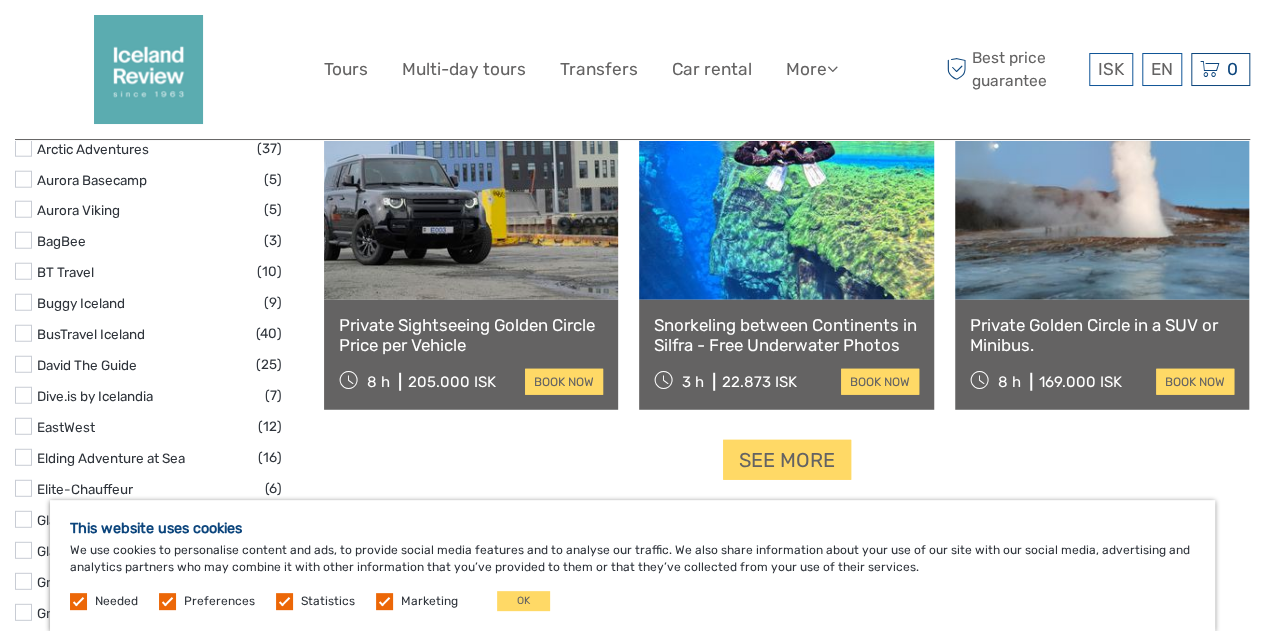 click at bounding box center [786, 190] 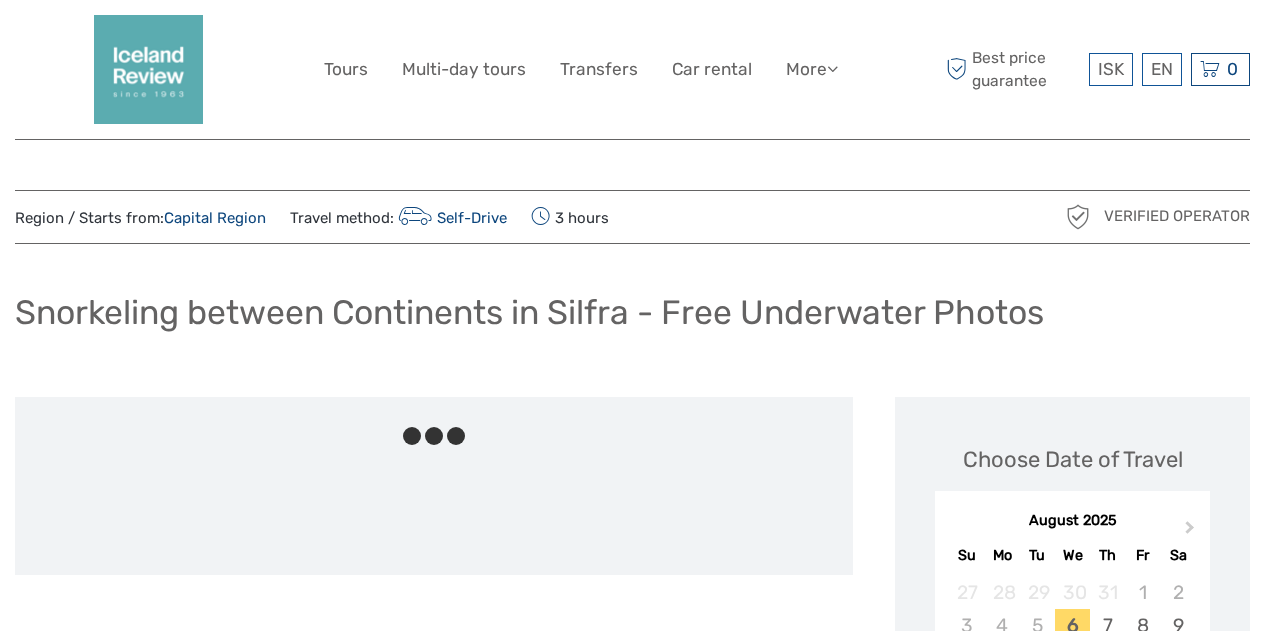 scroll, scrollTop: 0, scrollLeft: 0, axis: both 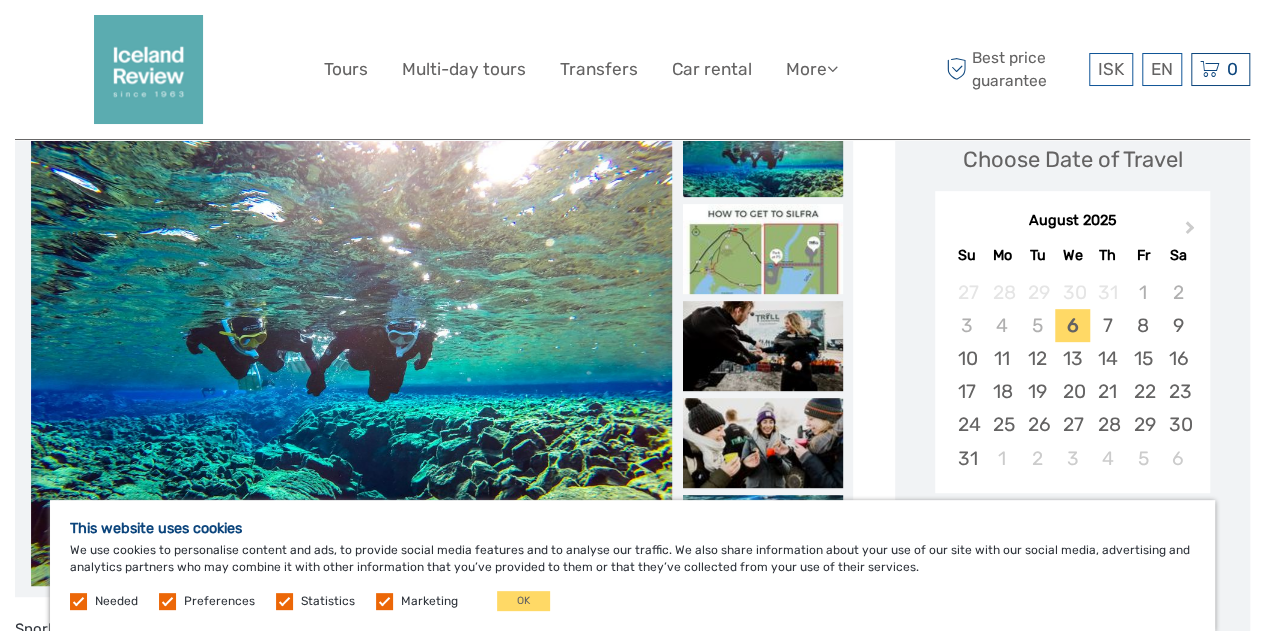 click at bounding box center (167, 601) 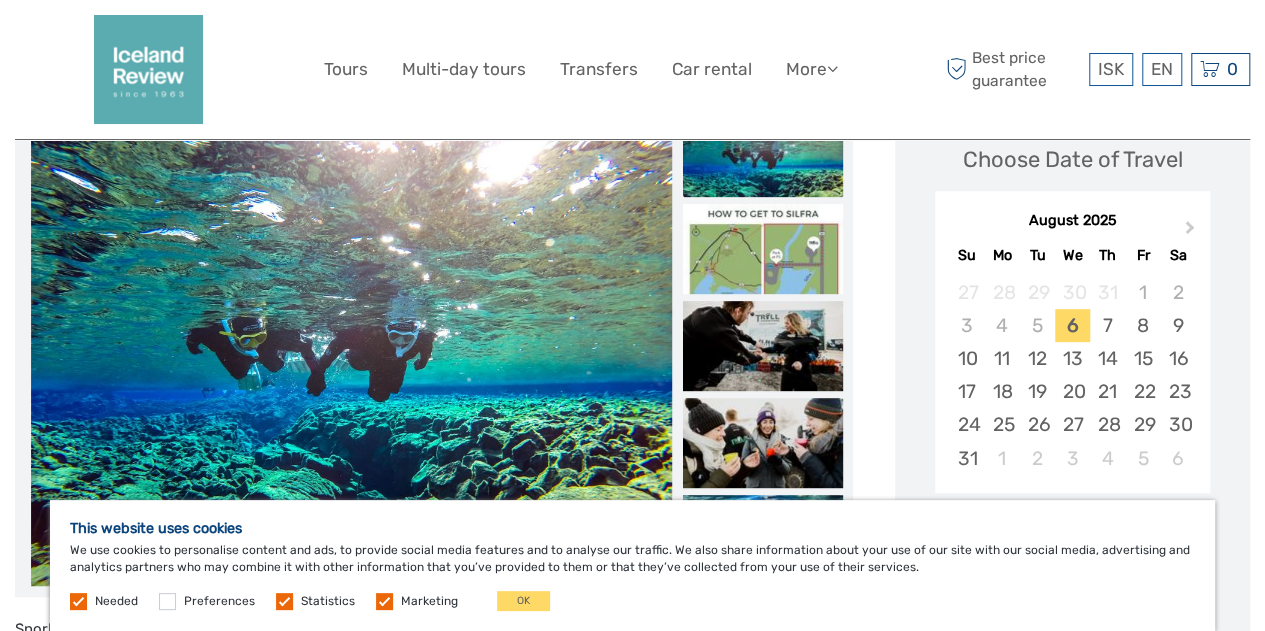 click at bounding box center (284, 601) 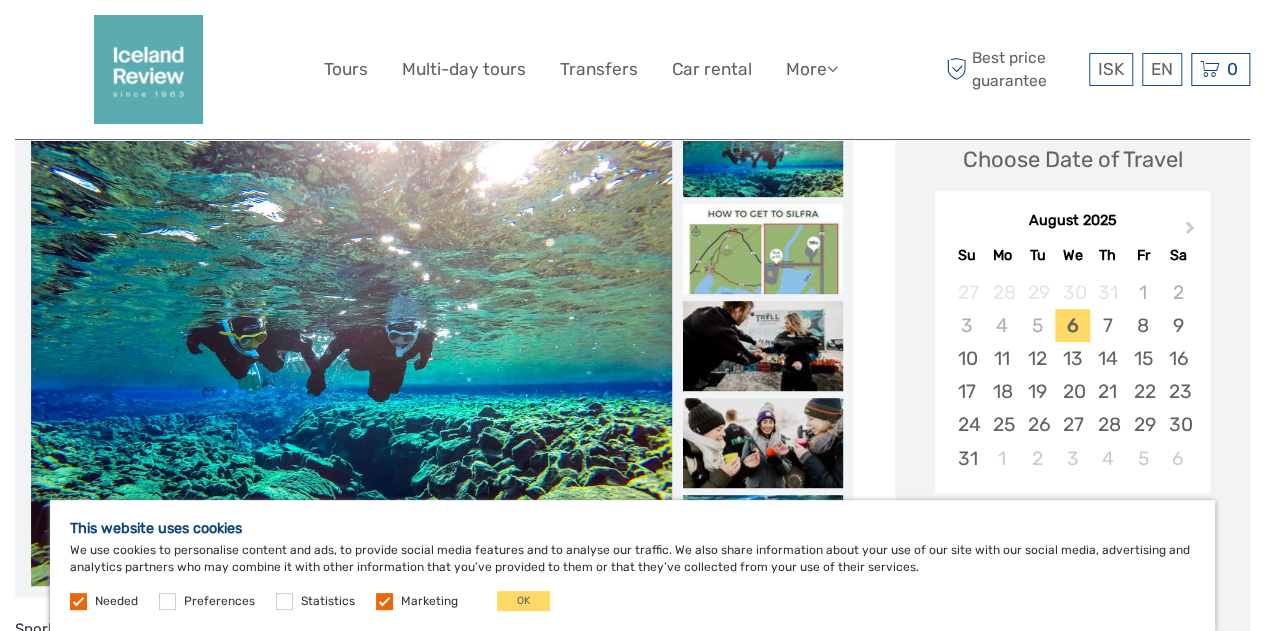 click at bounding box center (384, 601) 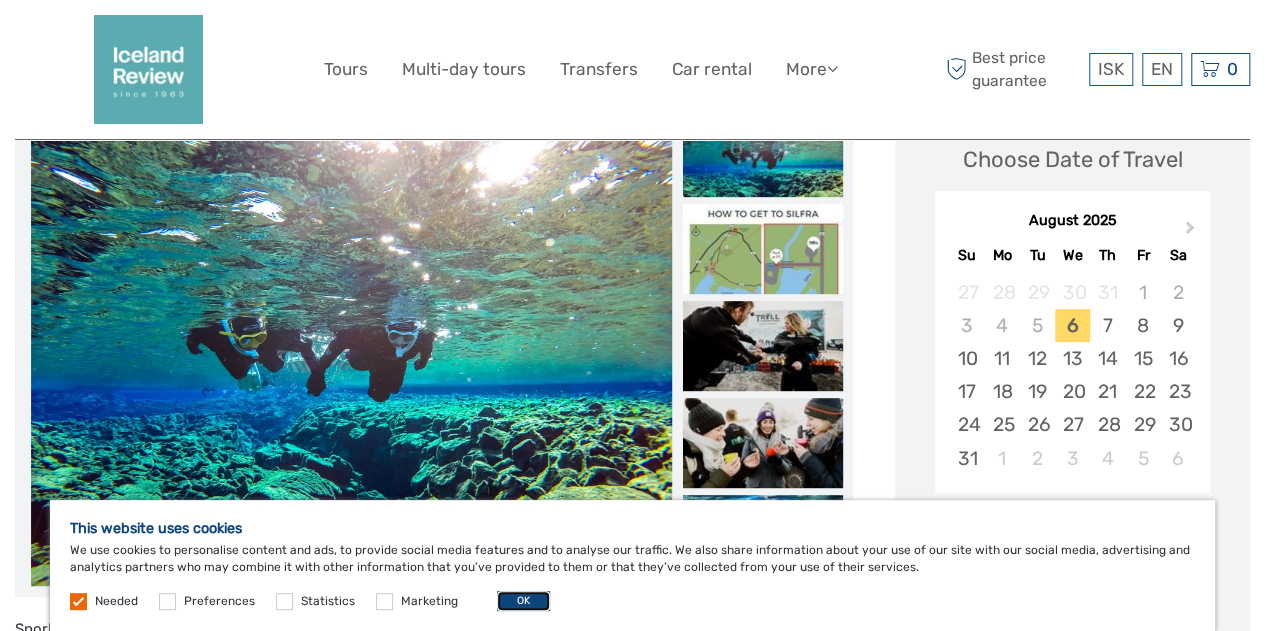 click on "OK" at bounding box center [523, 601] 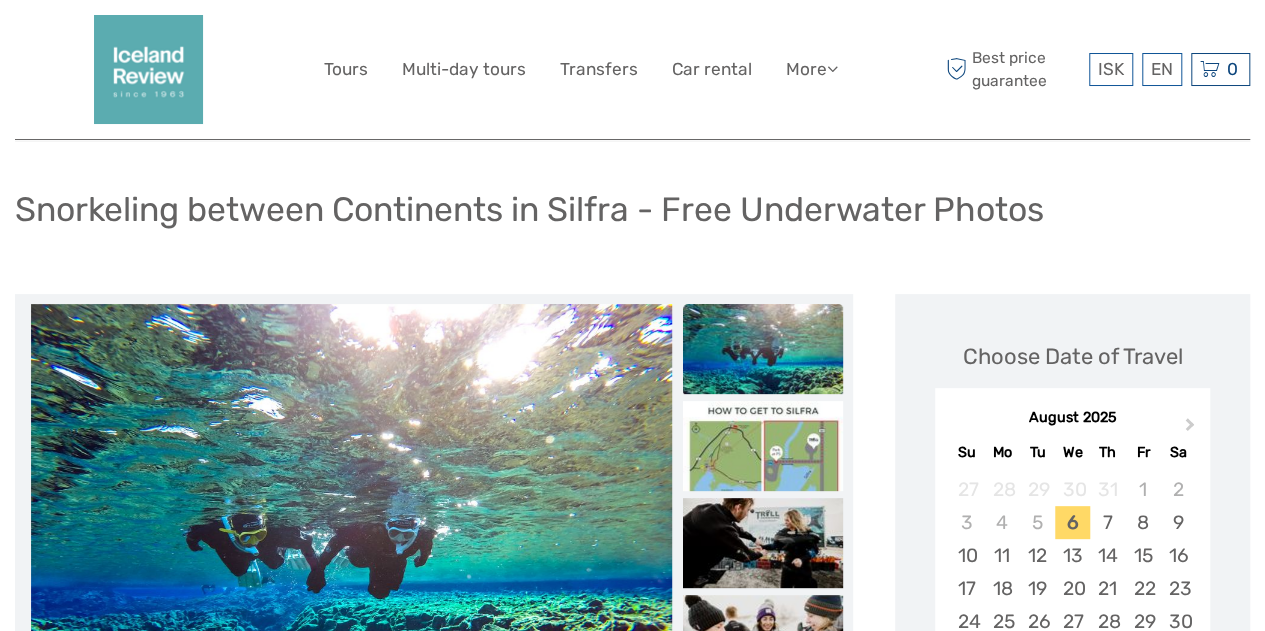 scroll, scrollTop: 100, scrollLeft: 0, axis: vertical 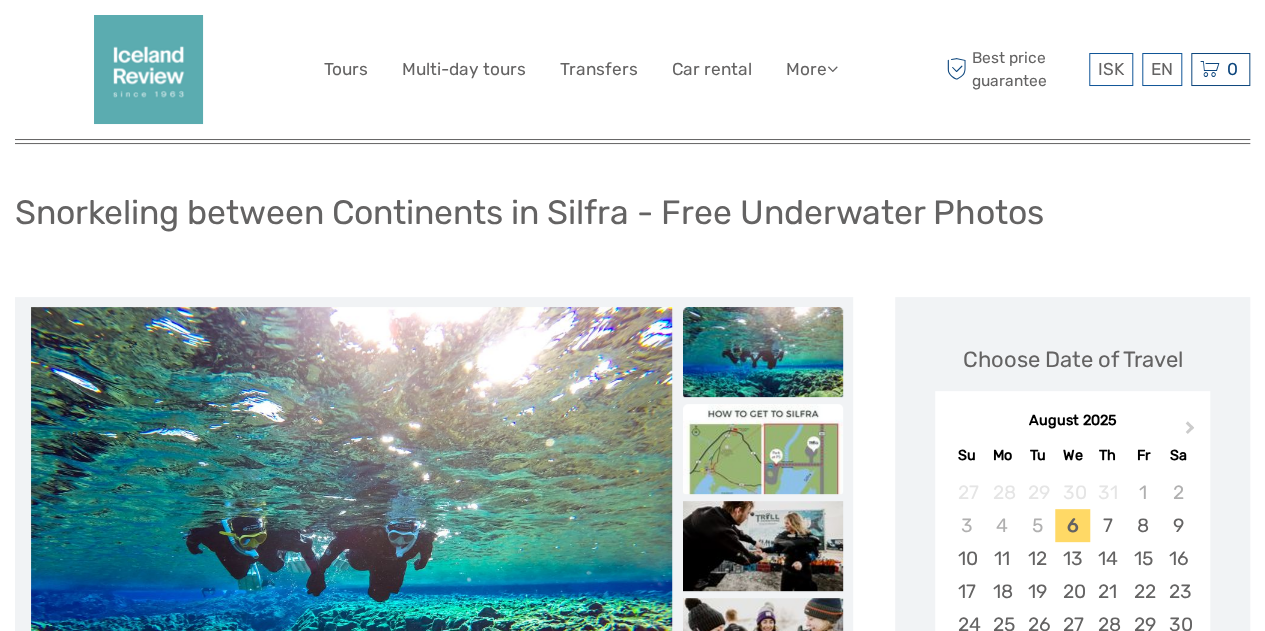 click at bounding box center [763, 449] 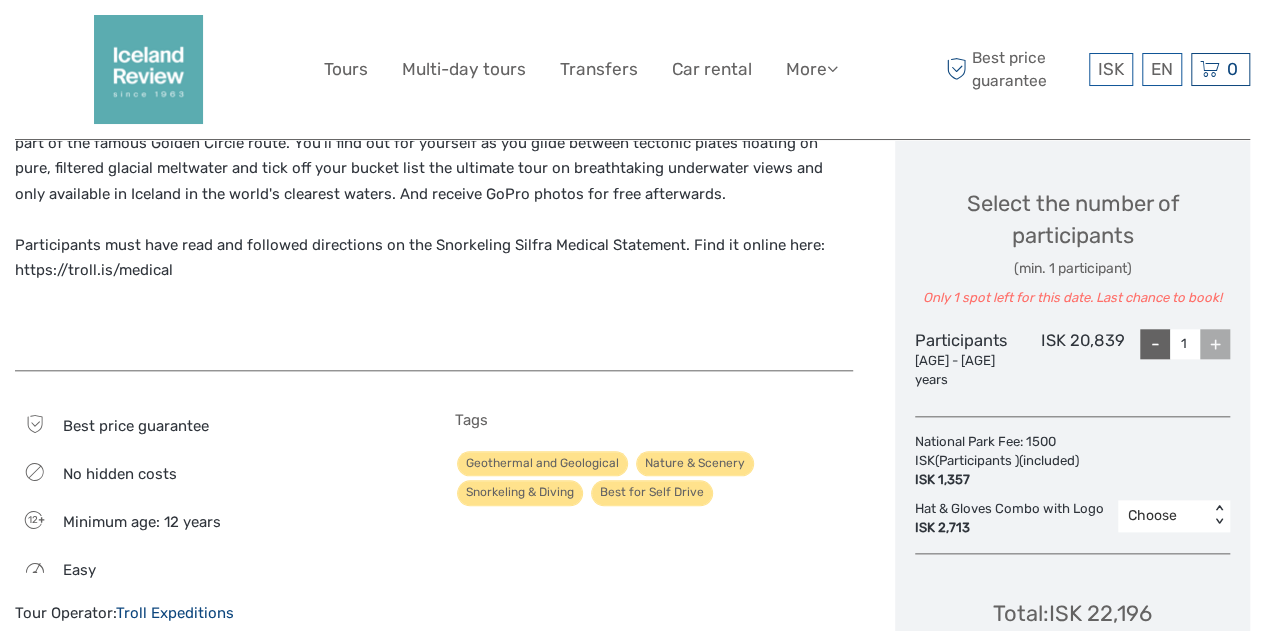 scroll, scrollTop: 900, scrollLeft: 0, axis: vertical 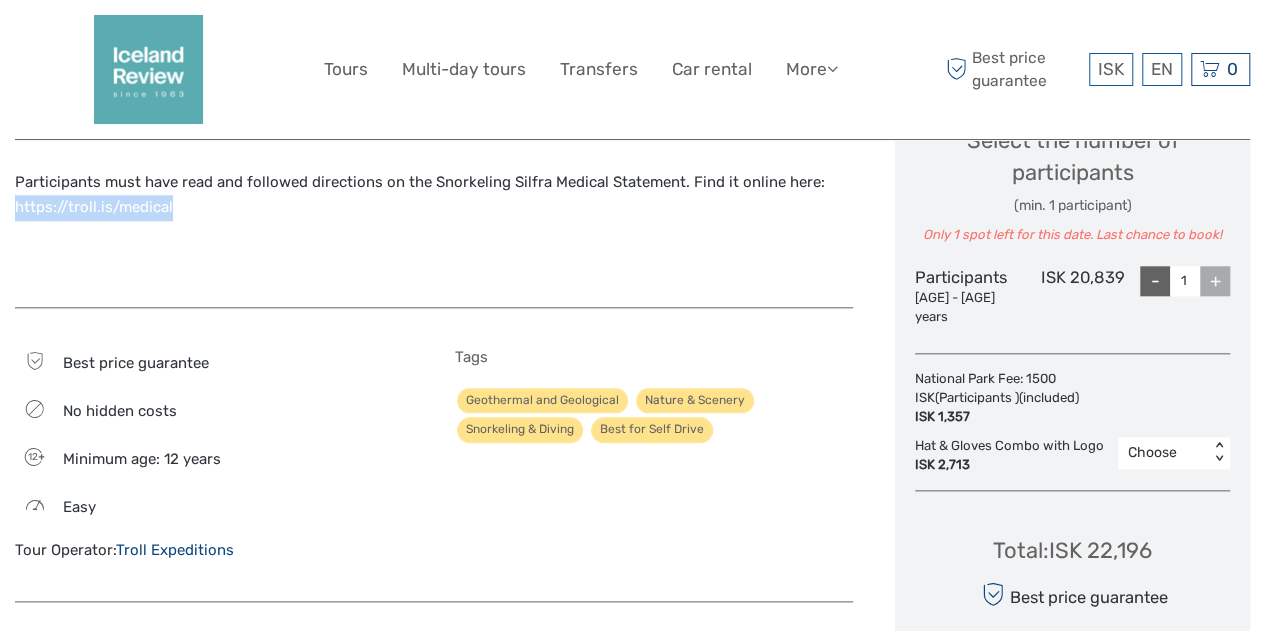 drag, startPoint x: 173, startPoint y: 202, endPoint x: 18, endPoint y: 202, distance: 155 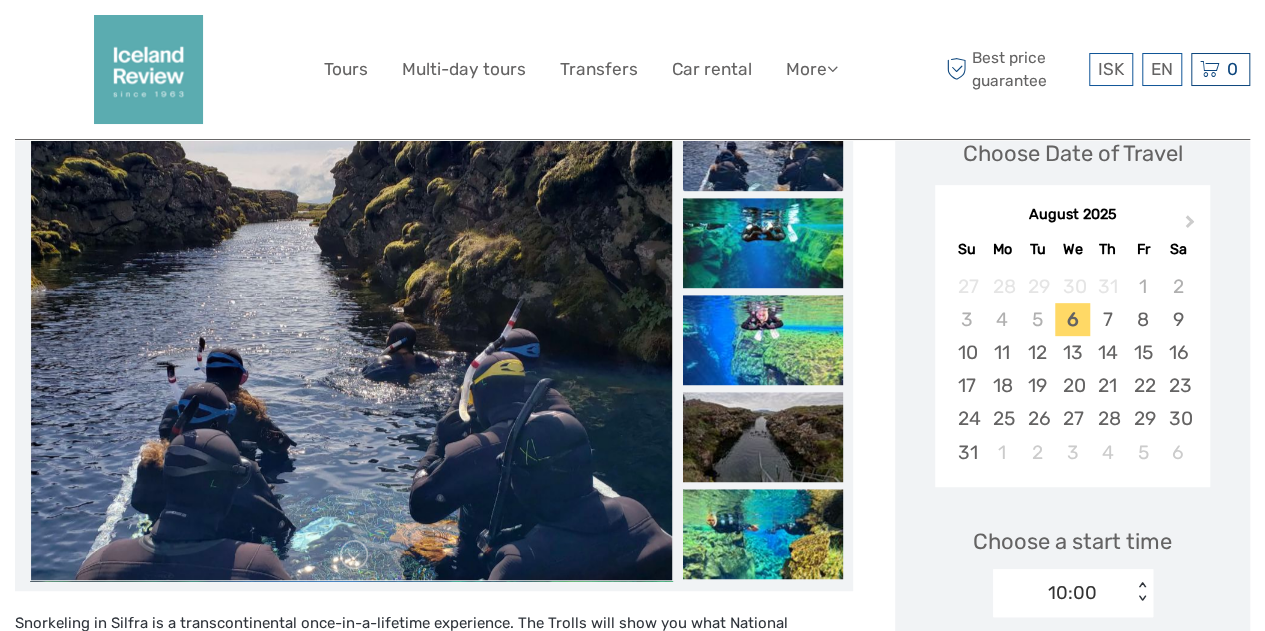 scroll, scrollTop: 300, scrollLeft: 0, axis: vertical 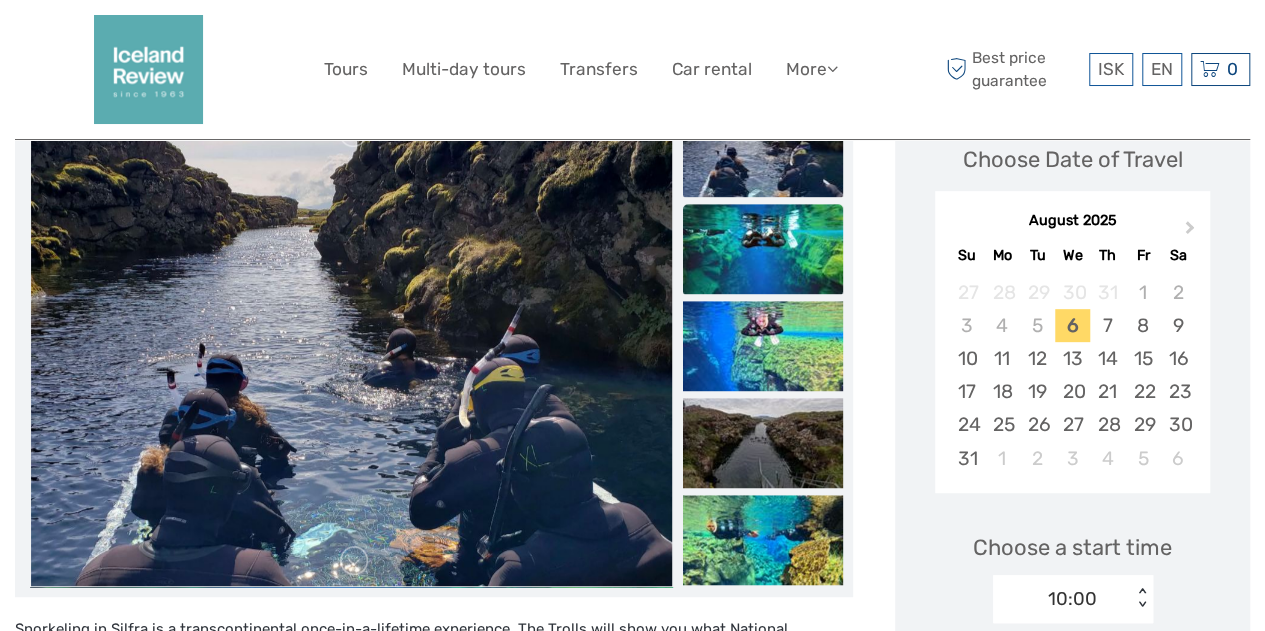 click at bounding box center (763, 249) 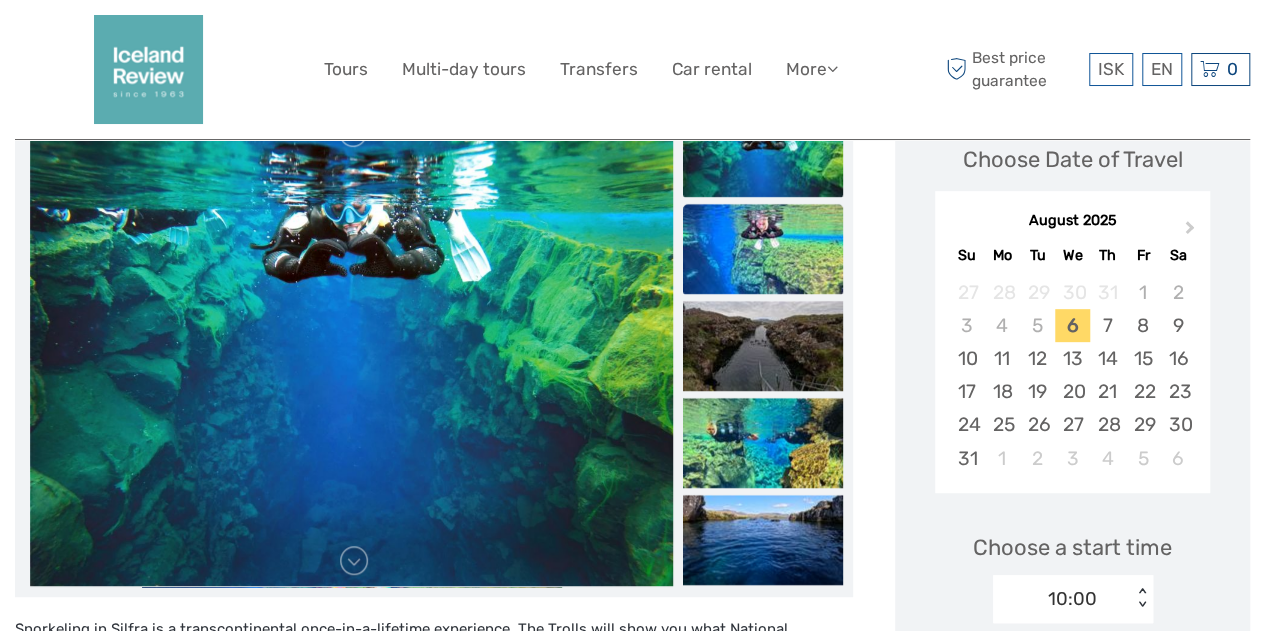 click at bounding box center [763, 249] 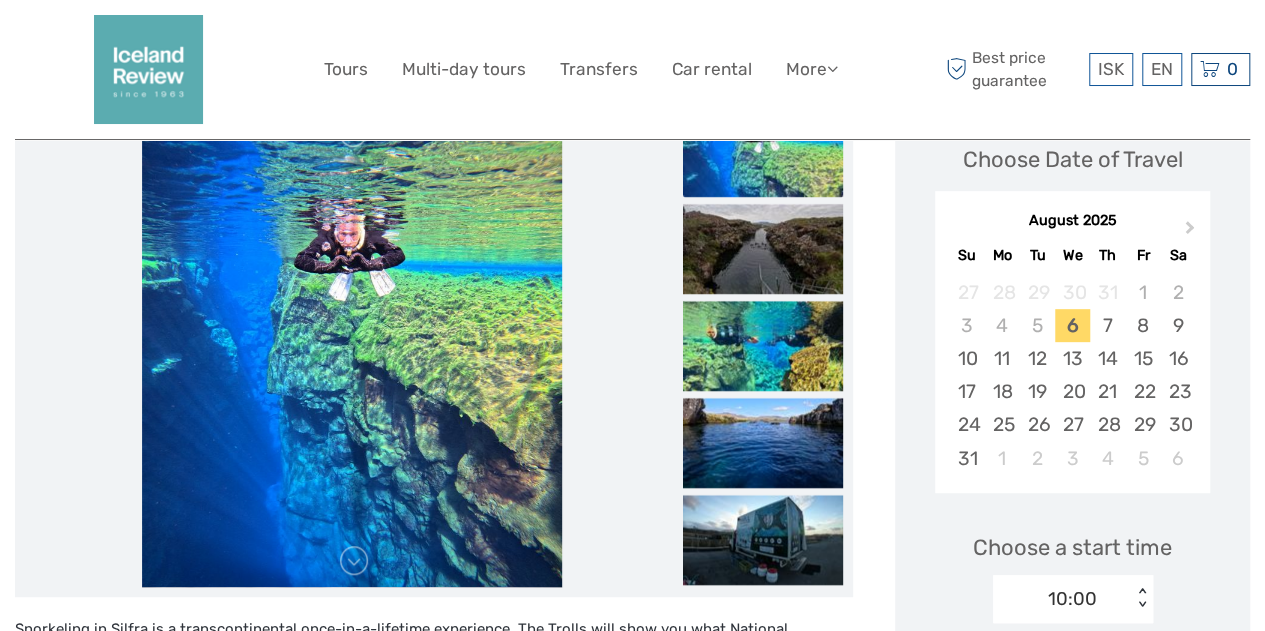 click at bounding box center [763, 249] 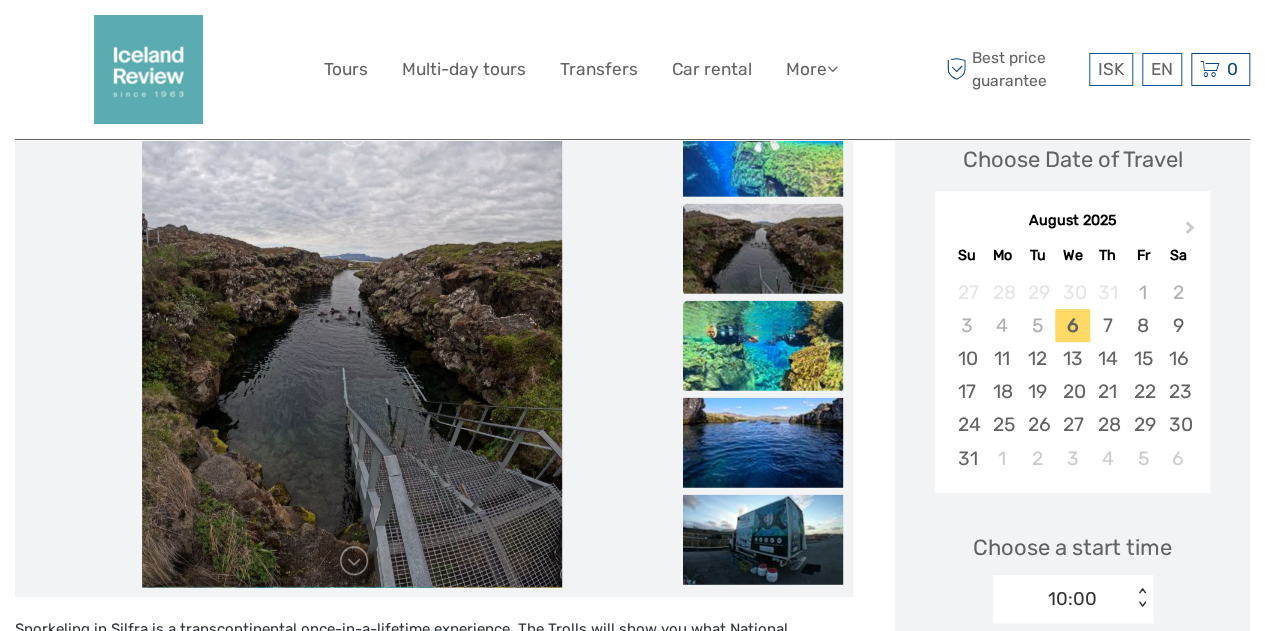click at bounding box center [763, 345] 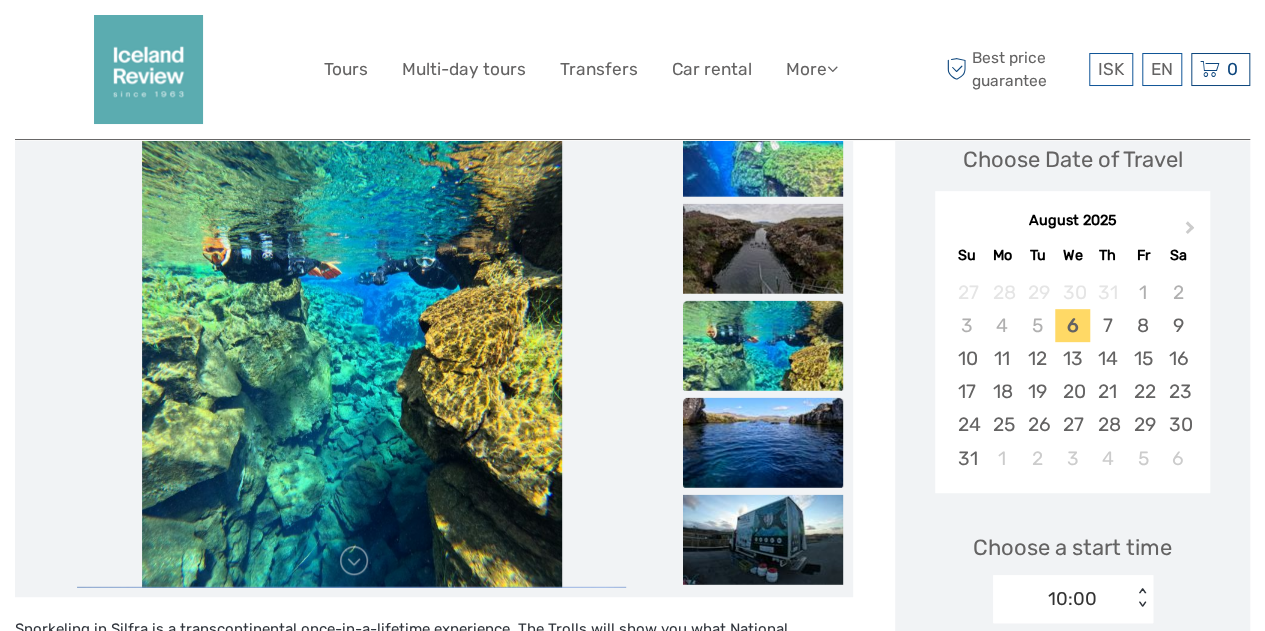 click at bounding box center (763, 442) 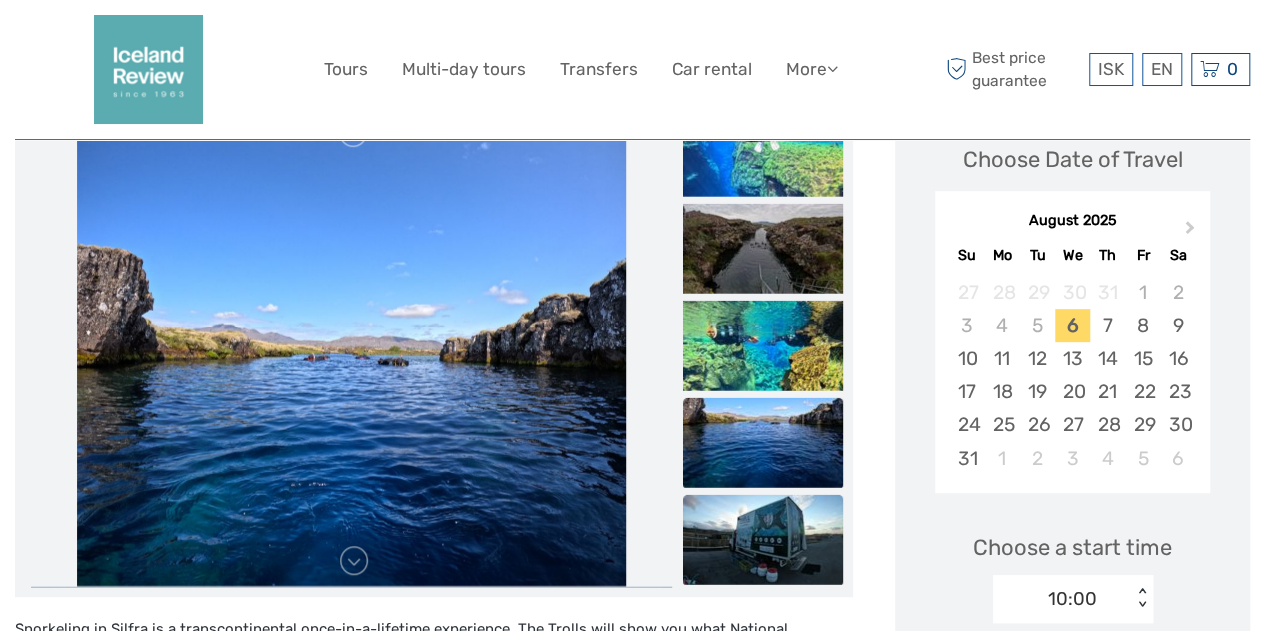 click at bounding box center [763, 539] 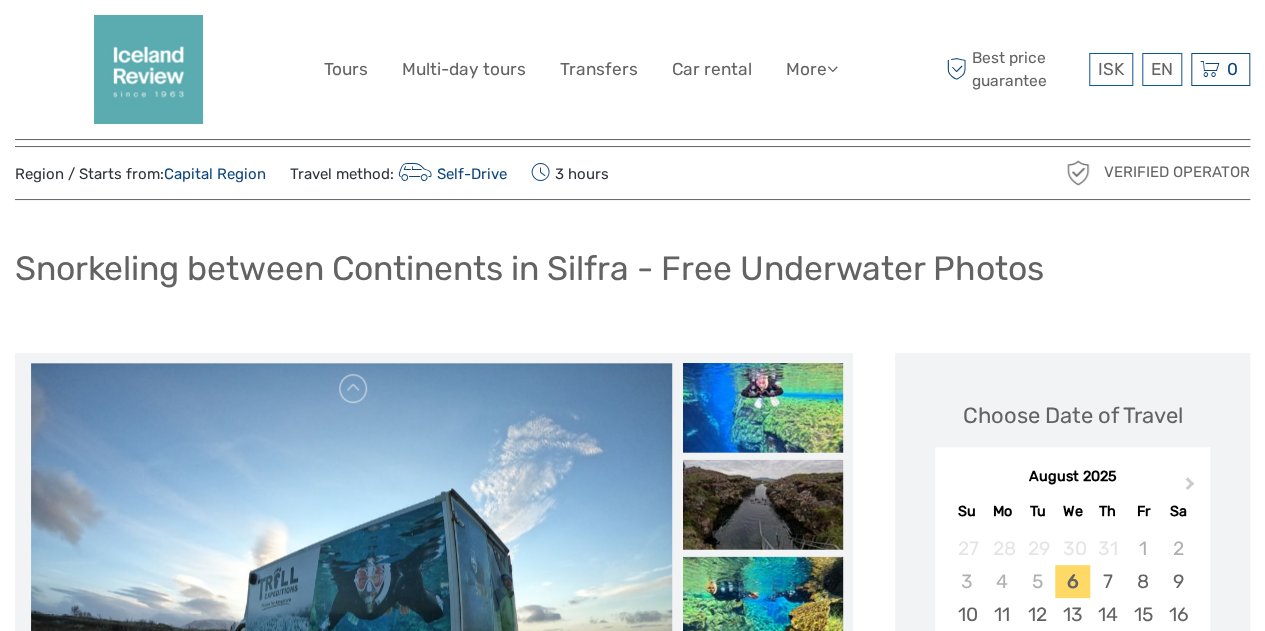 scroll, scrollTop: 0, scrollLeft: 0, axis: both 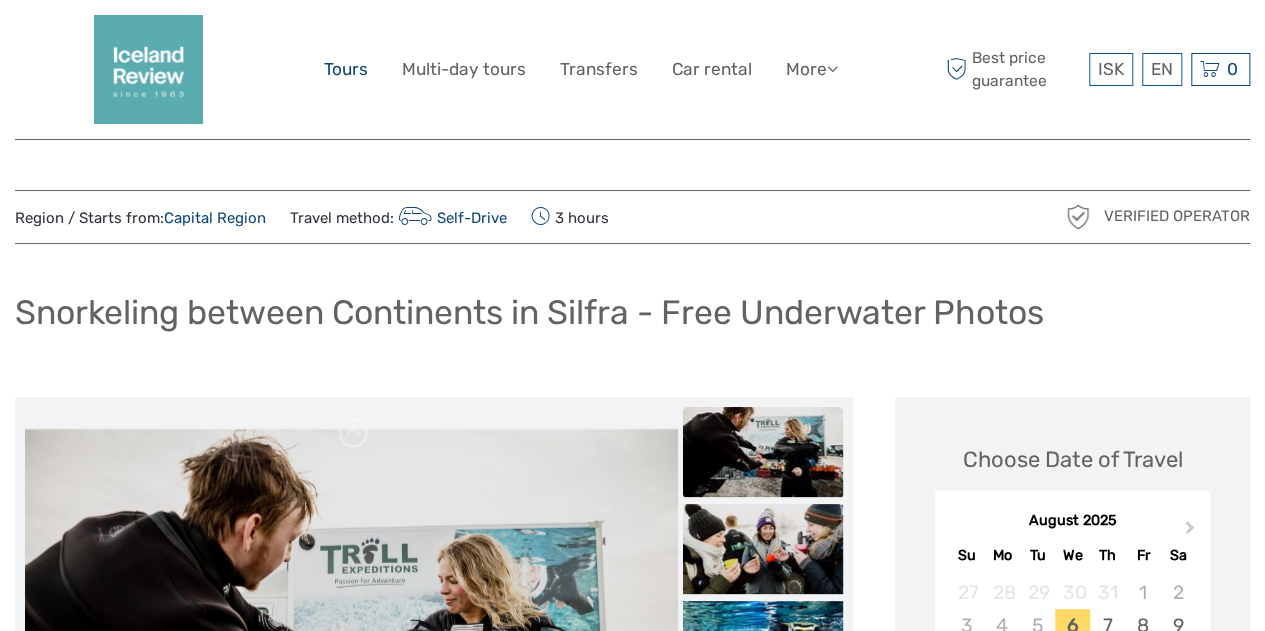 click on "Tours" at bounding box center (346, 69) 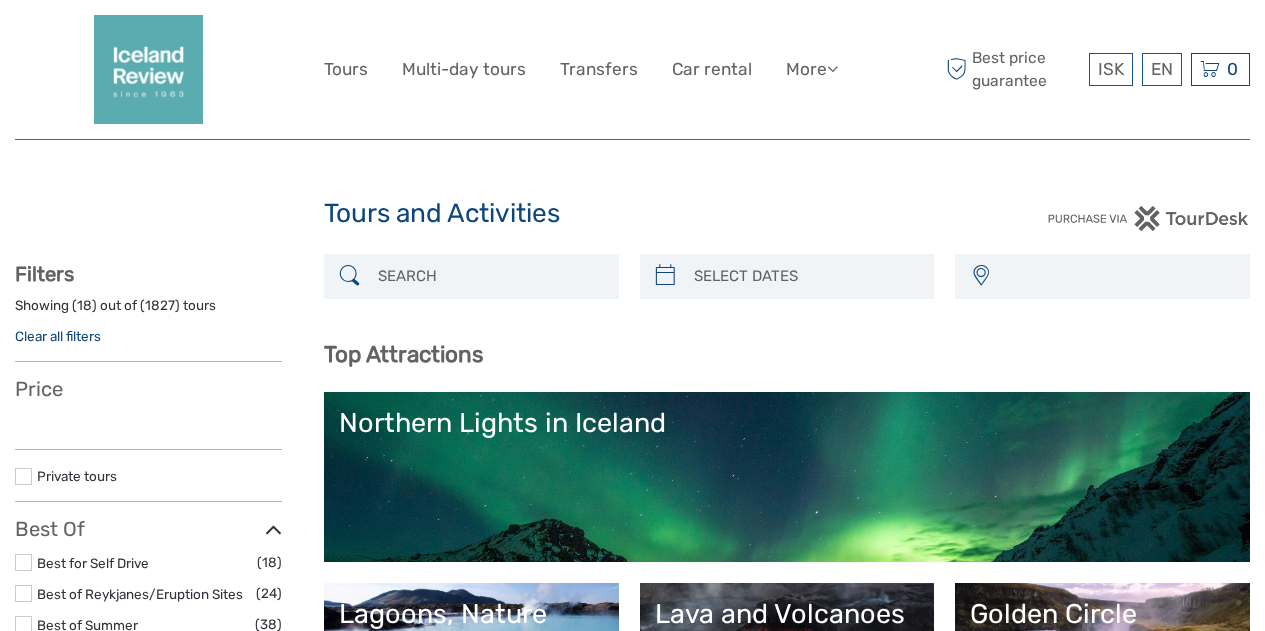 select 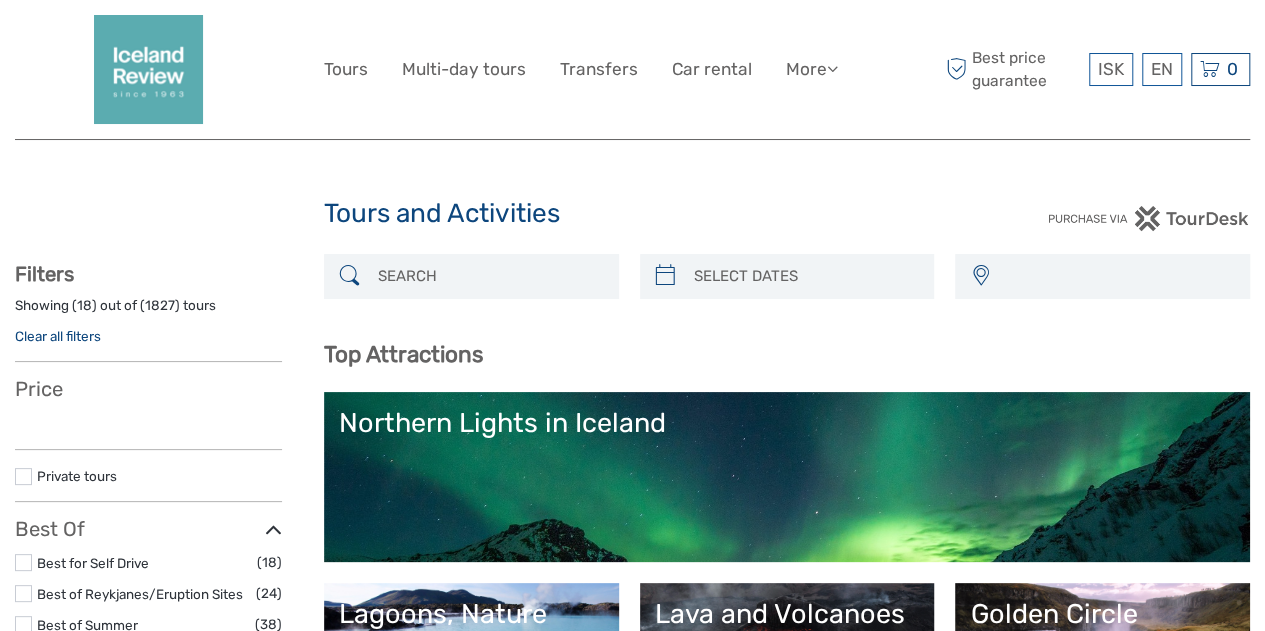 select 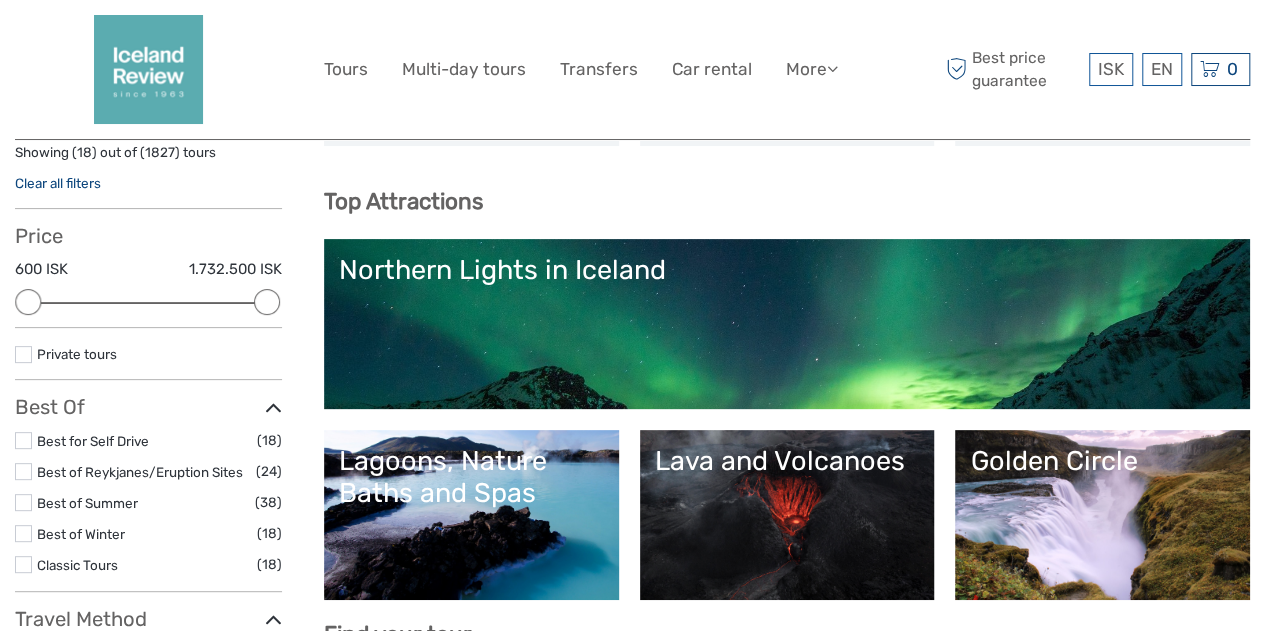 scroll, scrollTop: 400, scrollLeft: 0, axis: vertical 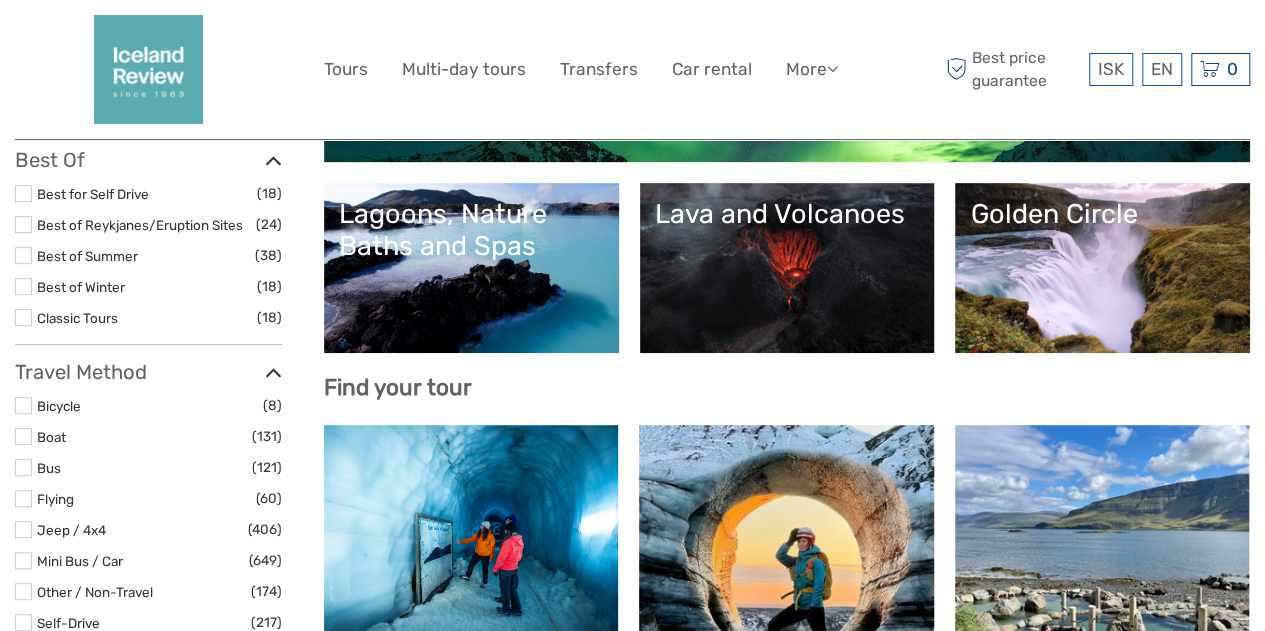 click on "Lava and Volcanoes" at bounding box center [787, 268] 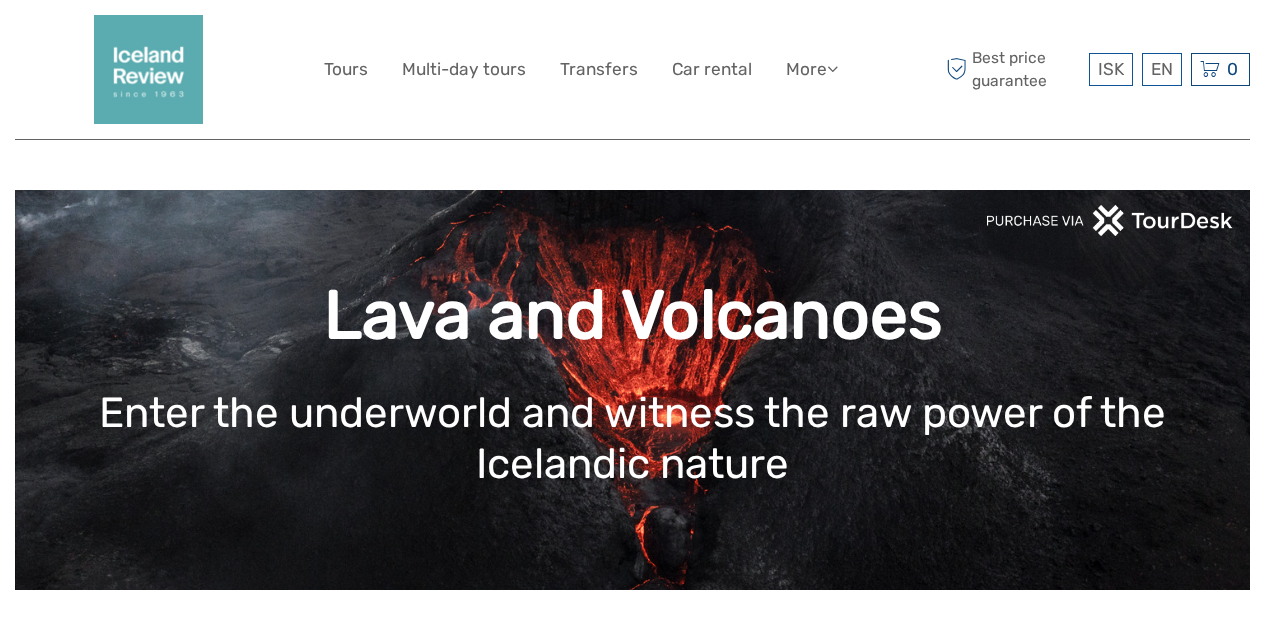 scroll, scrollTop: 0, scrollLeft: 0, axis: both 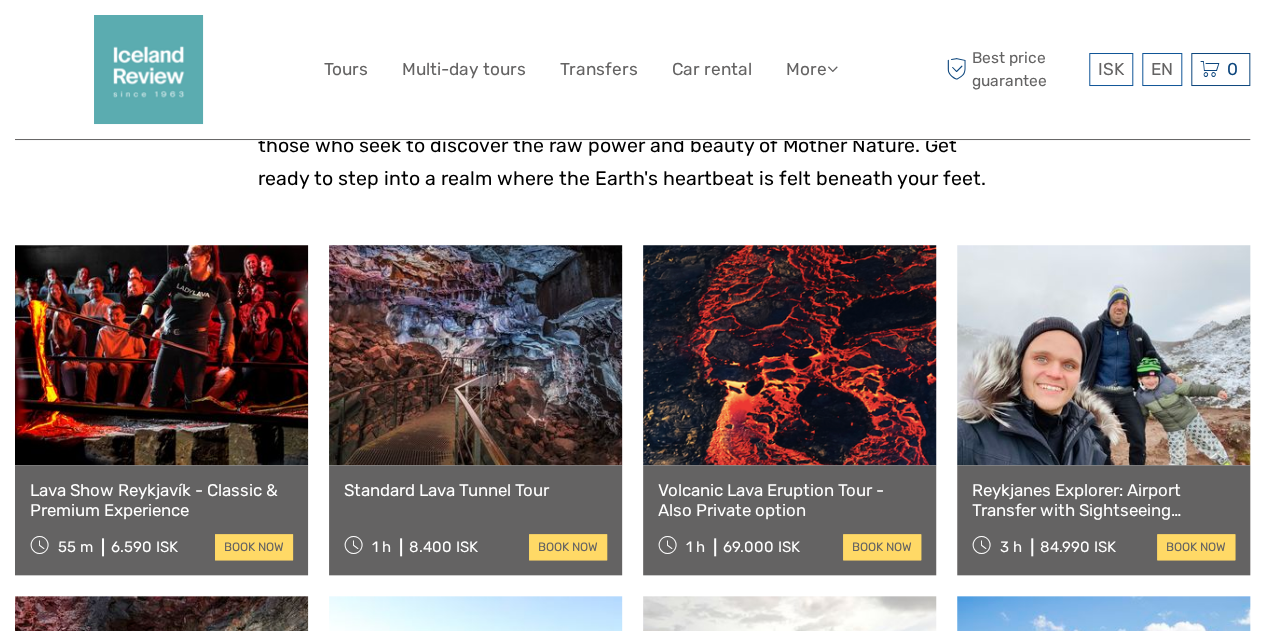 click at bounding box center [789, 355] 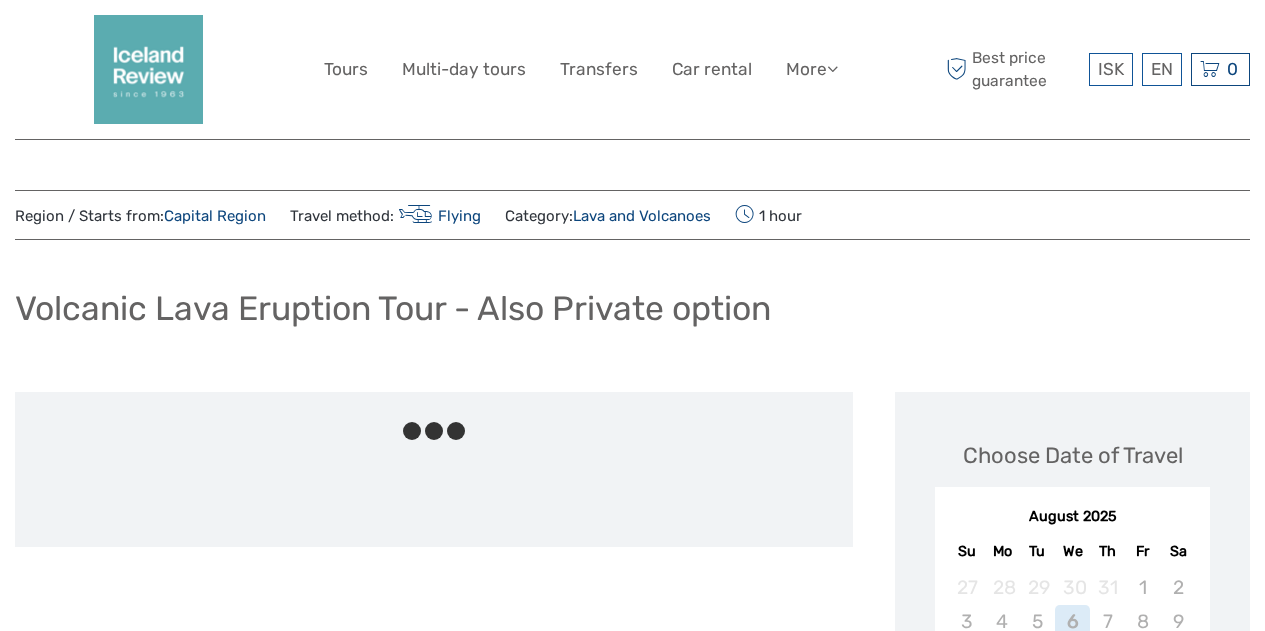 scroll, scrollTop: 0, scrollLeft: 0, axis: both 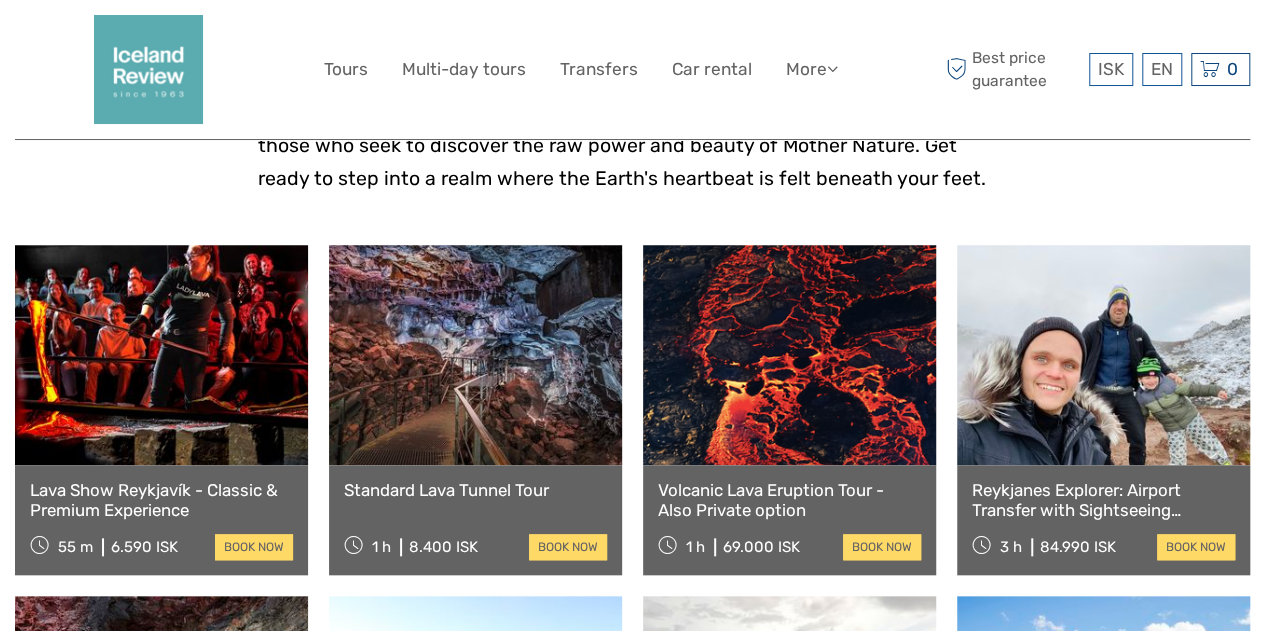 click at bounding box center [161, 355] 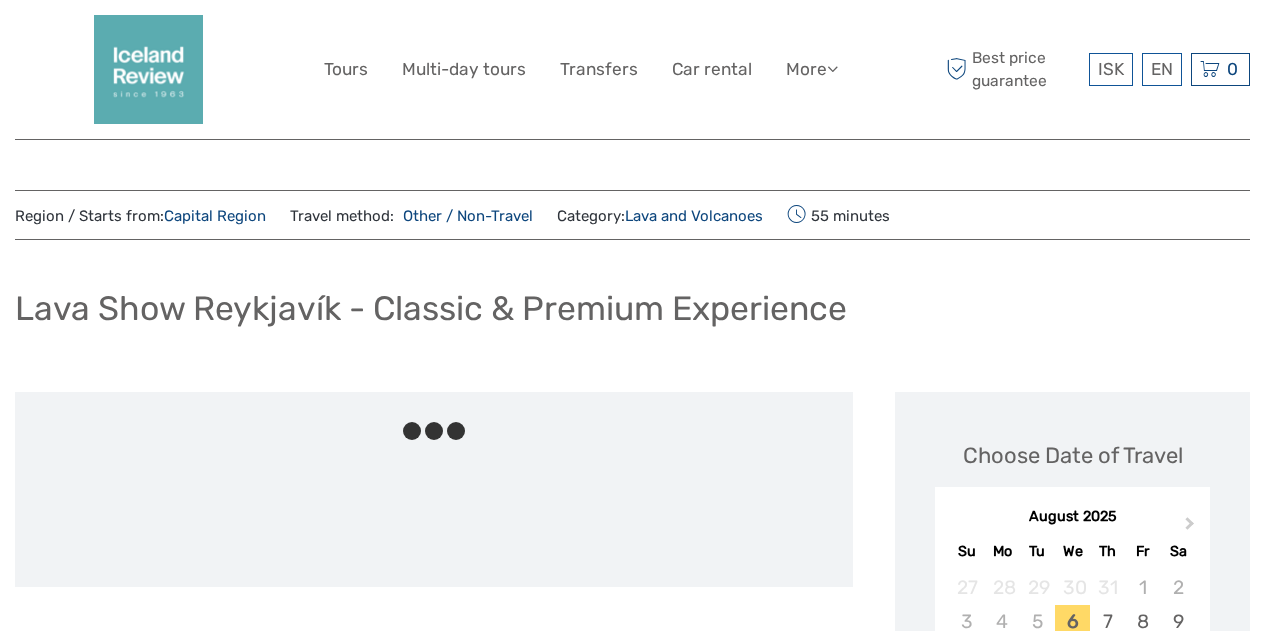 scroll, scrollTop: 0, scrollLeft: 0, axis: both 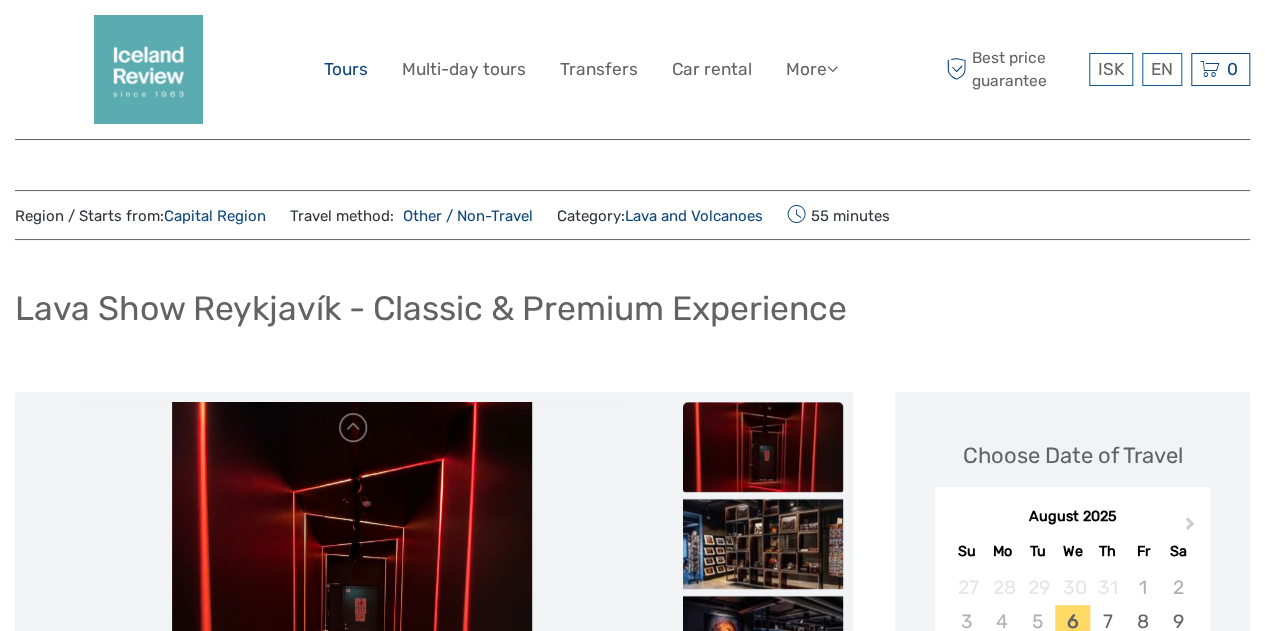 click on "Tours" at bounding box center [346, 69] 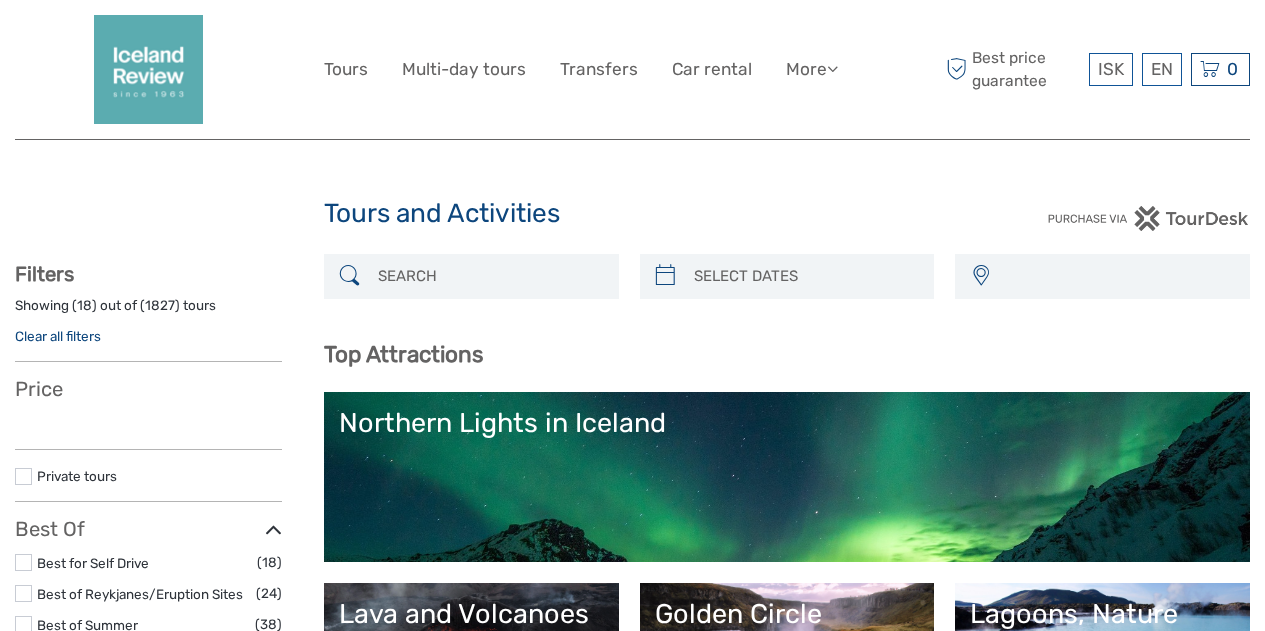 select 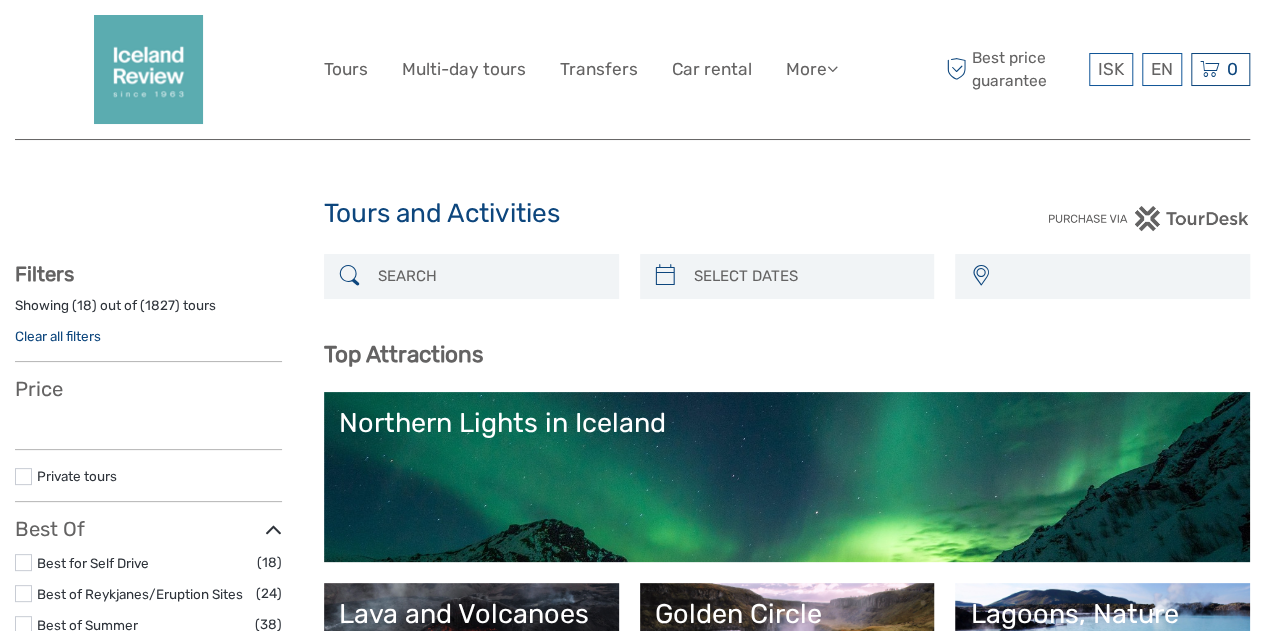 select 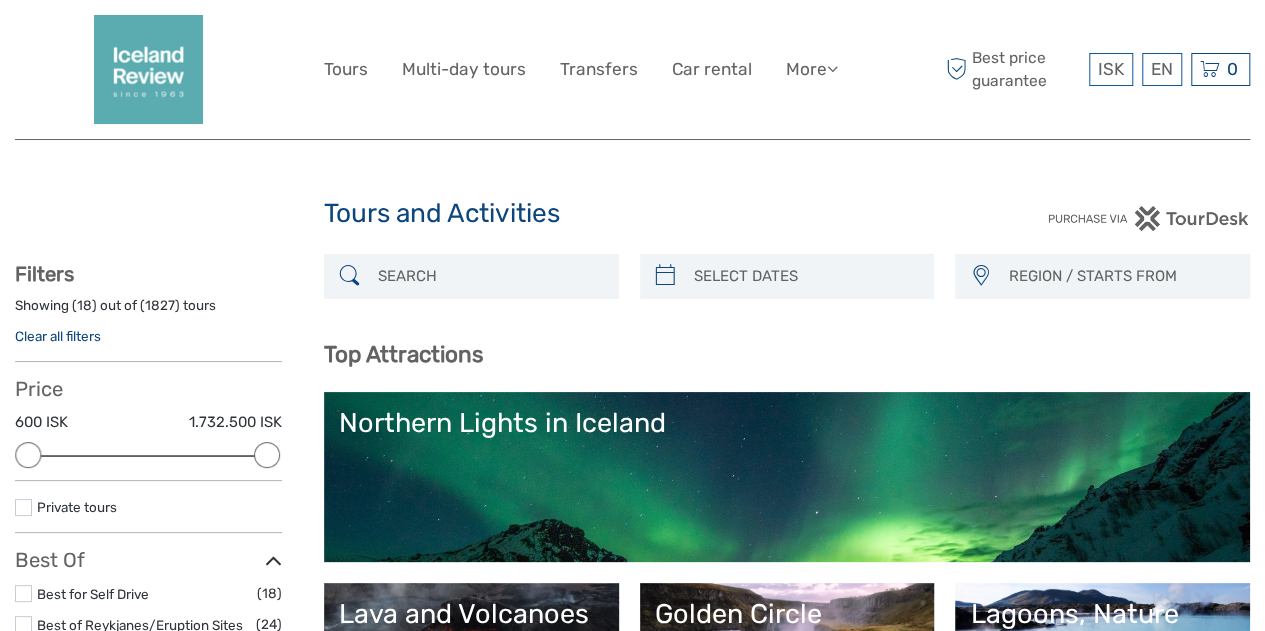 scroll, scrollTop: 0, scrollLeft: 0, axis: both 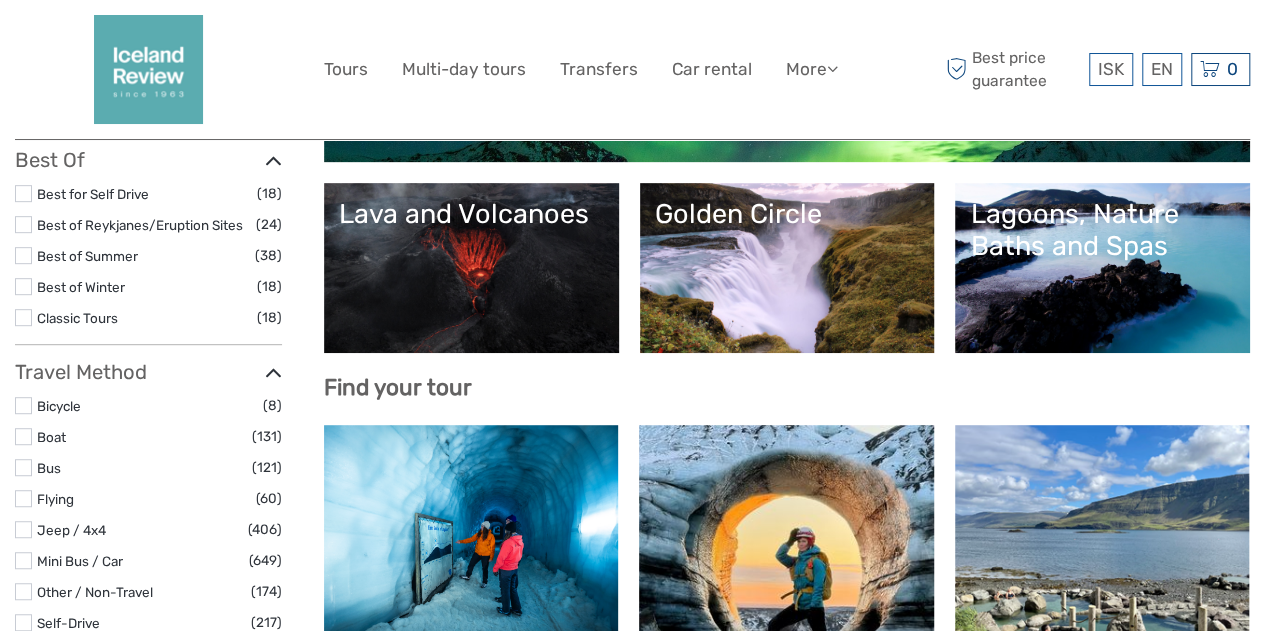 click on "Lagoons, Nature Baths and Spas" at bounding box center (1102, 230) 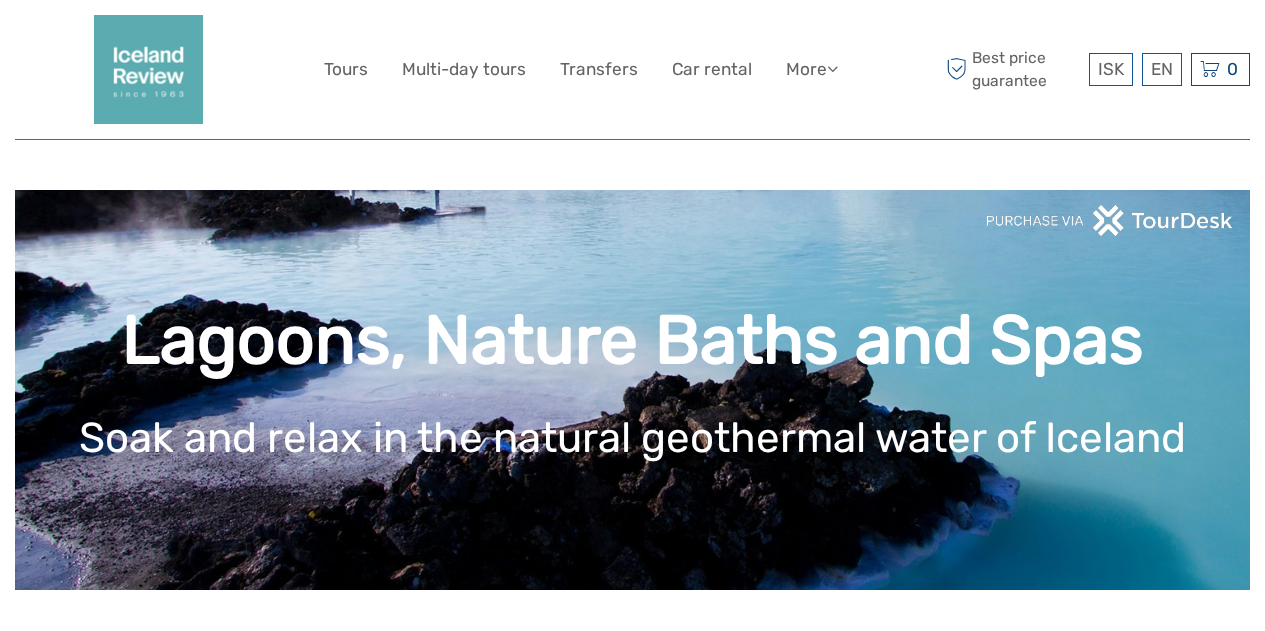 scroll, scrollTop: 0, scrollLeft: 0, axis: both 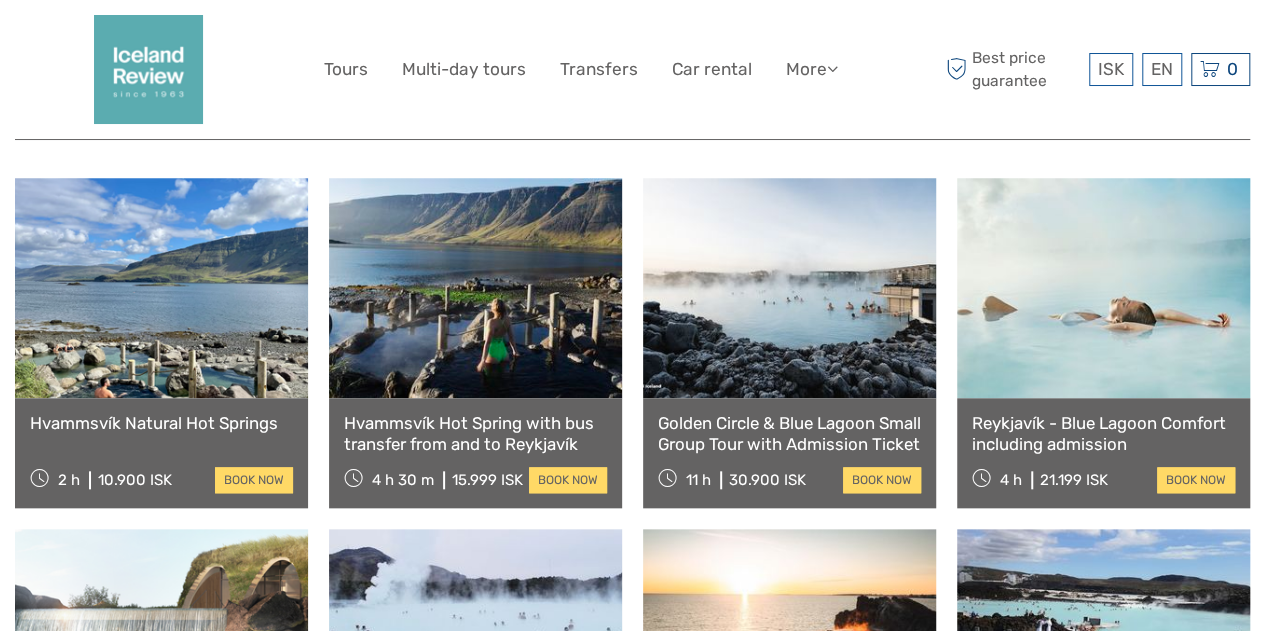 click at bounding box center (789, 288) 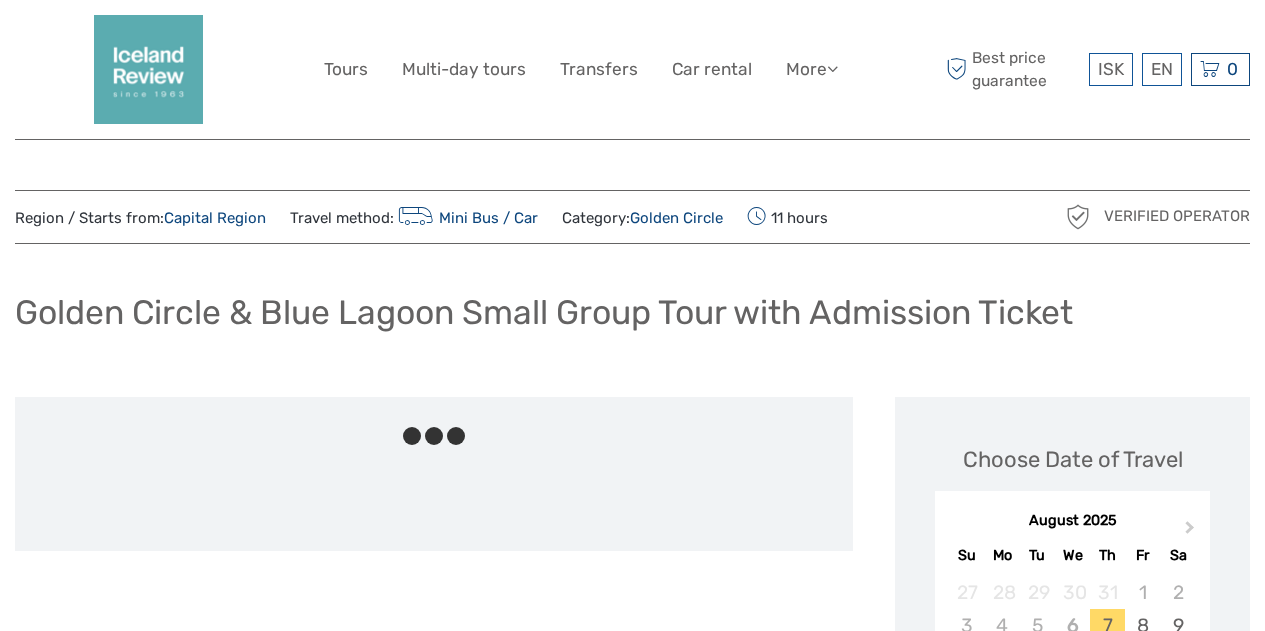 scroll, scrollTop: 0, scrollLeft: 0, axis: both 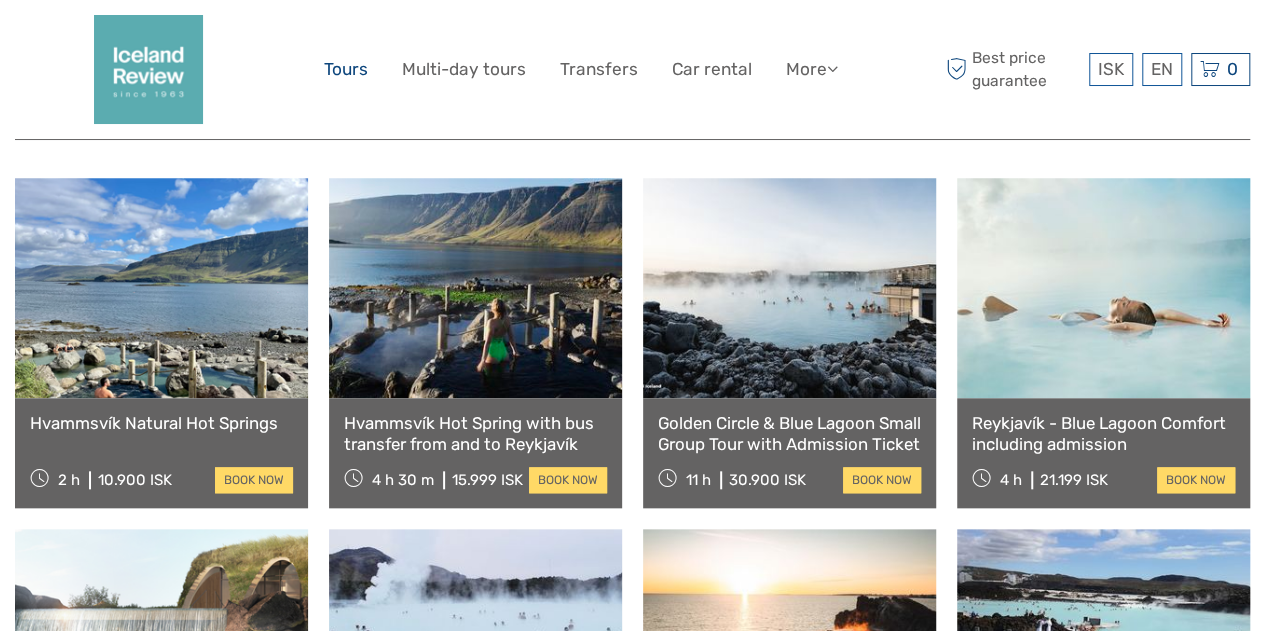 click on "Tours" at bounding box center [346, 69] 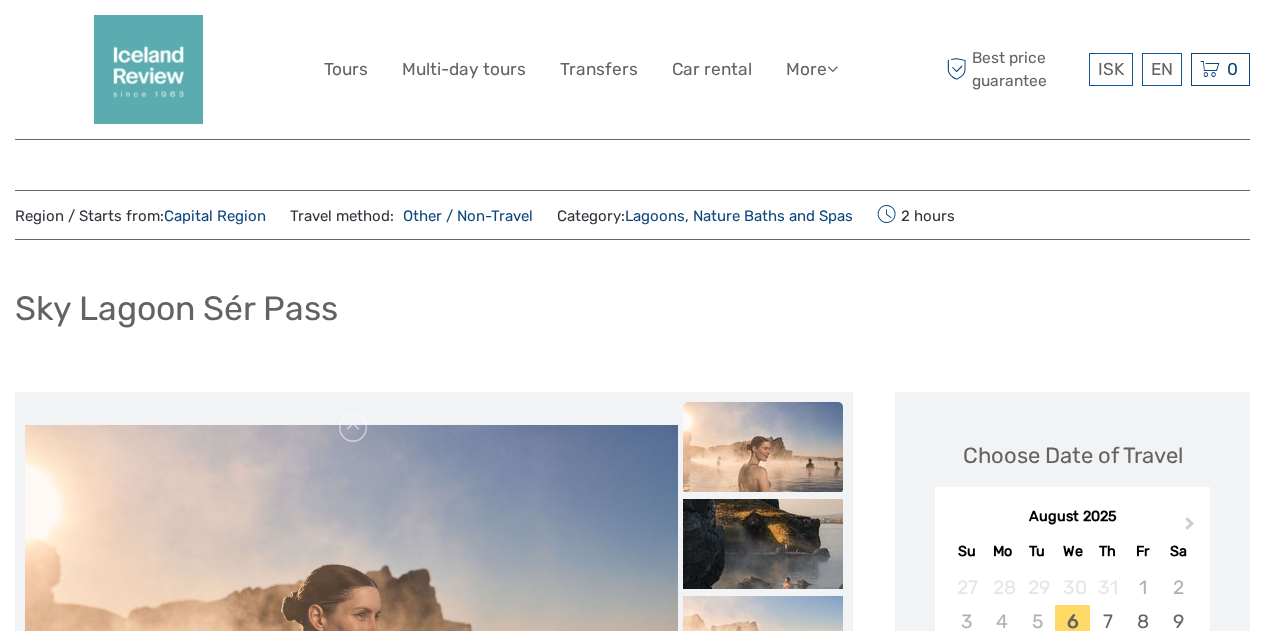 scroll, scrollTop: 0, scrollLeft: 0, axis: both 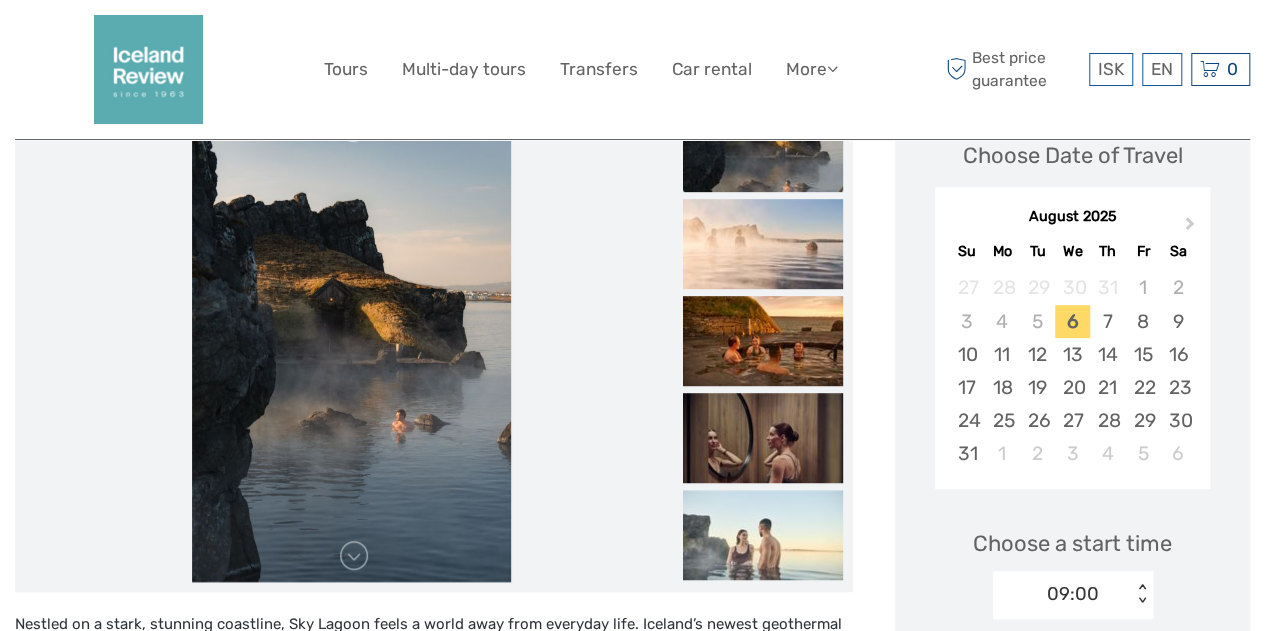 click at bounding box center [763, 244] 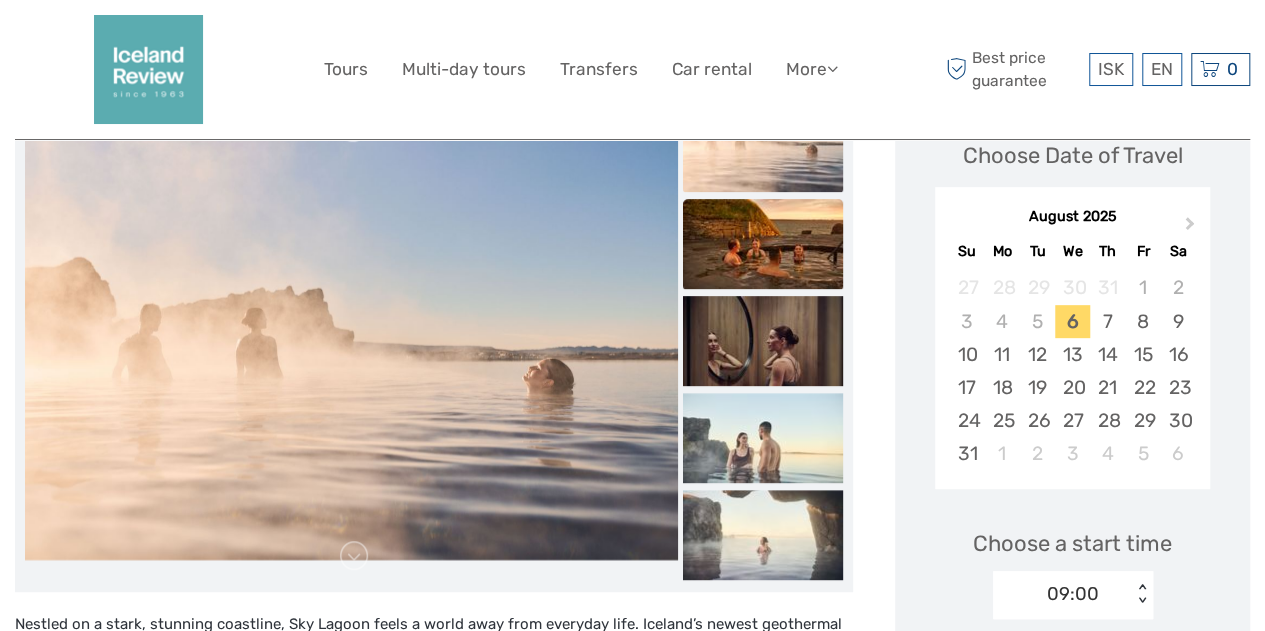 click at bounding box center (763, 244) 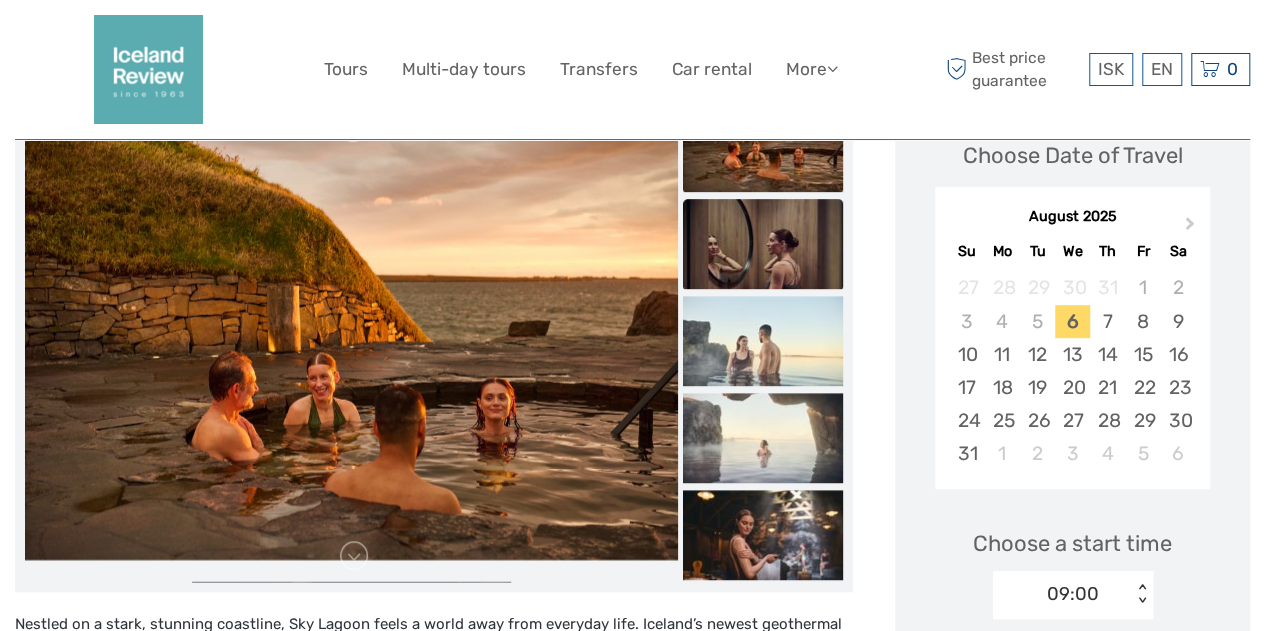 click at bounding box center (763, 244) 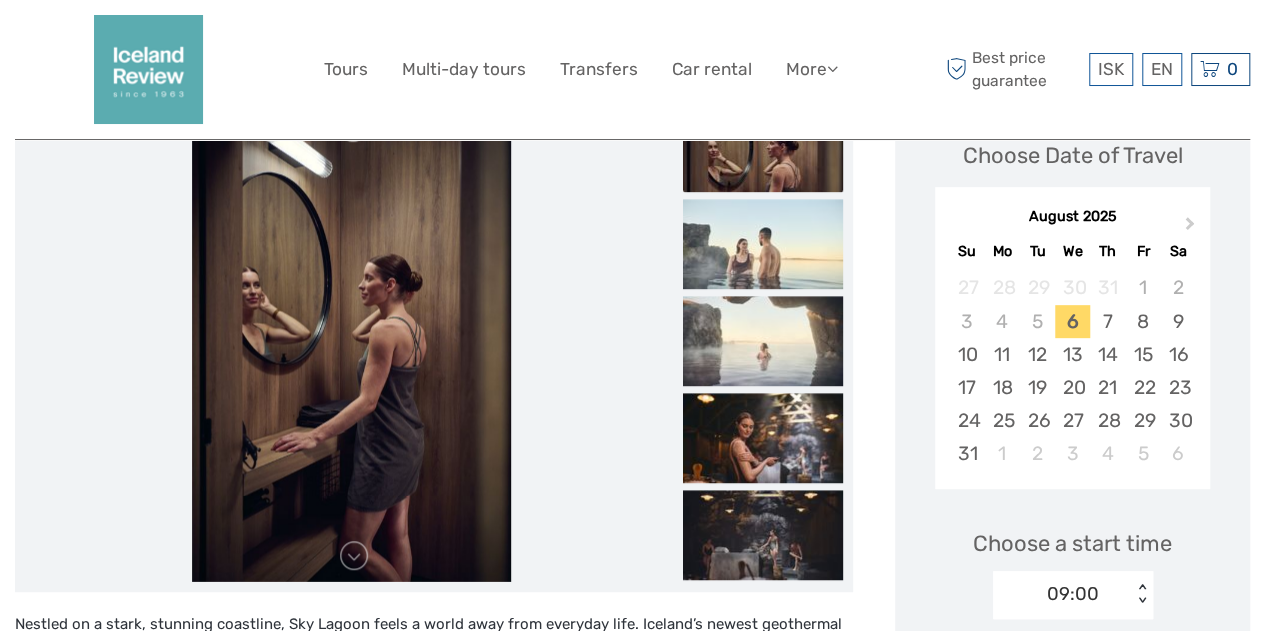 click at bounding box center (763, 244) 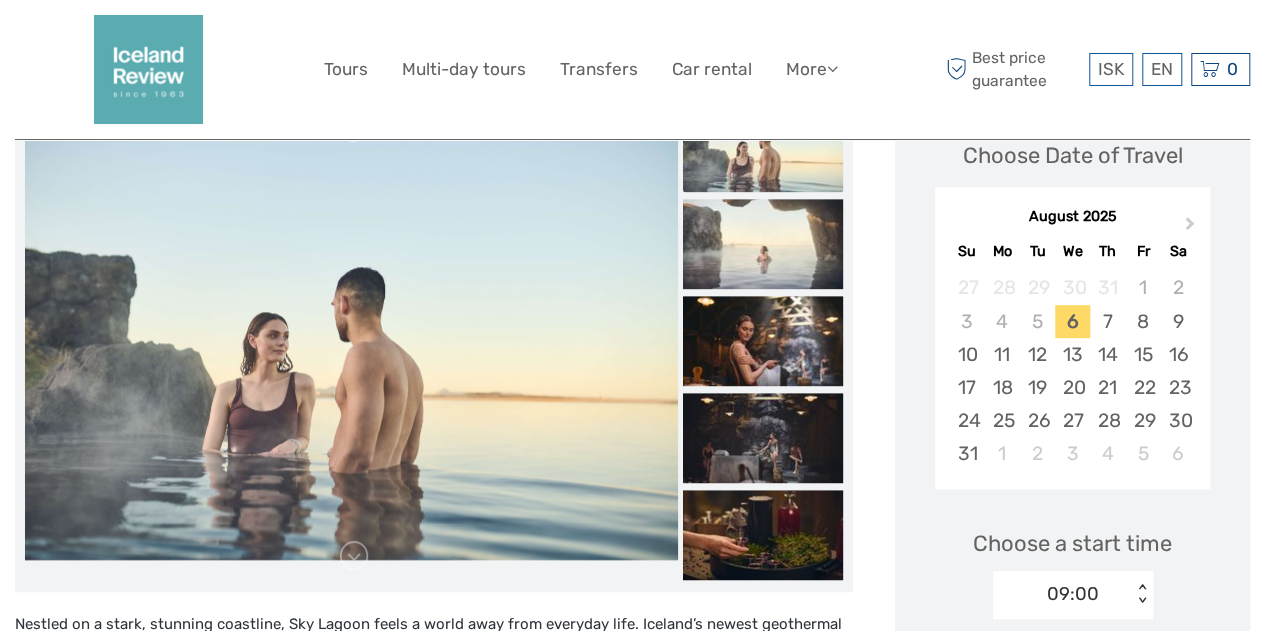 click at bounding box center [763, 244] 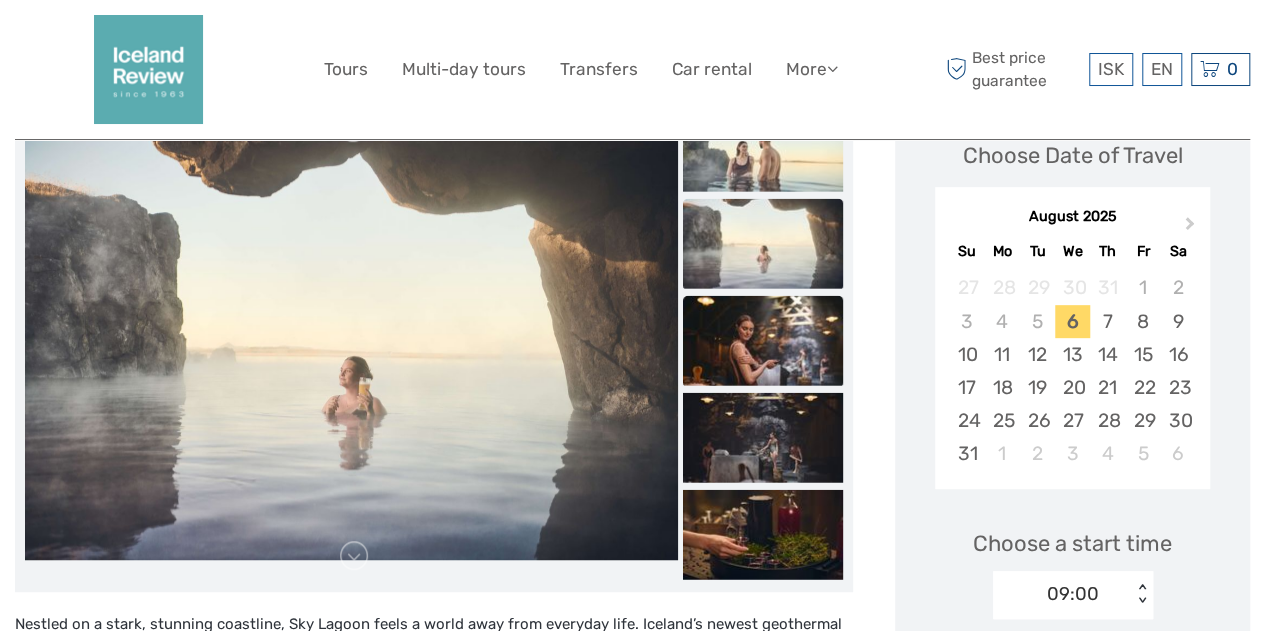 click at bounding box center (763, 341) 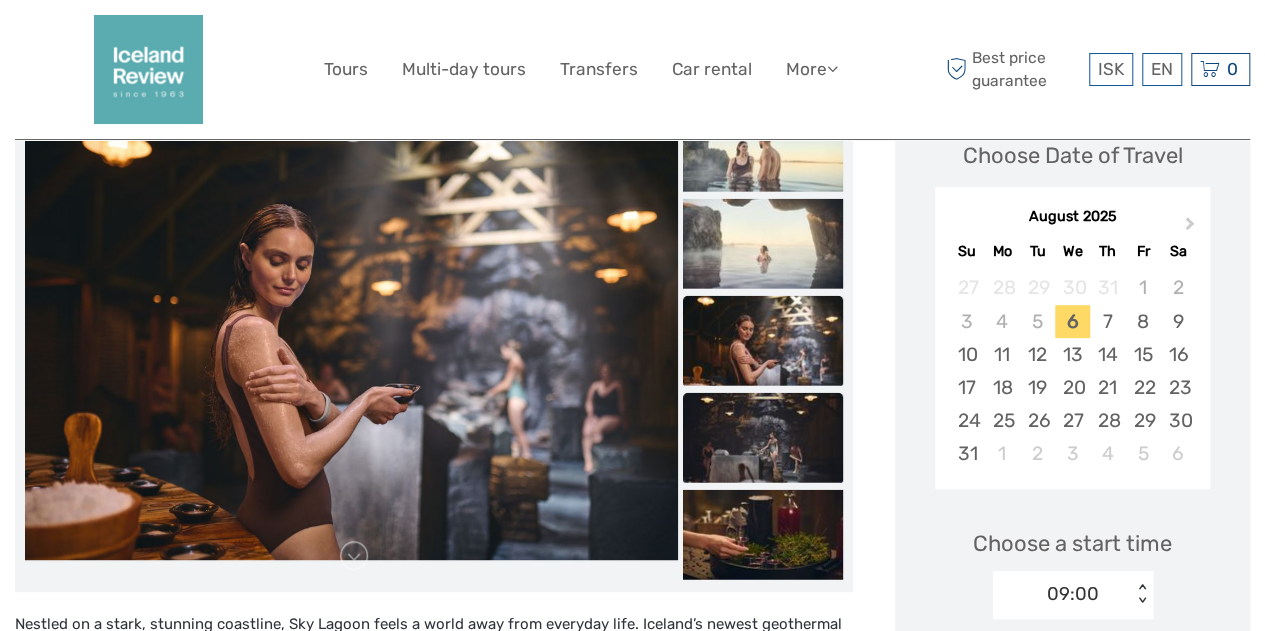 click at bounding box center [763, 438] 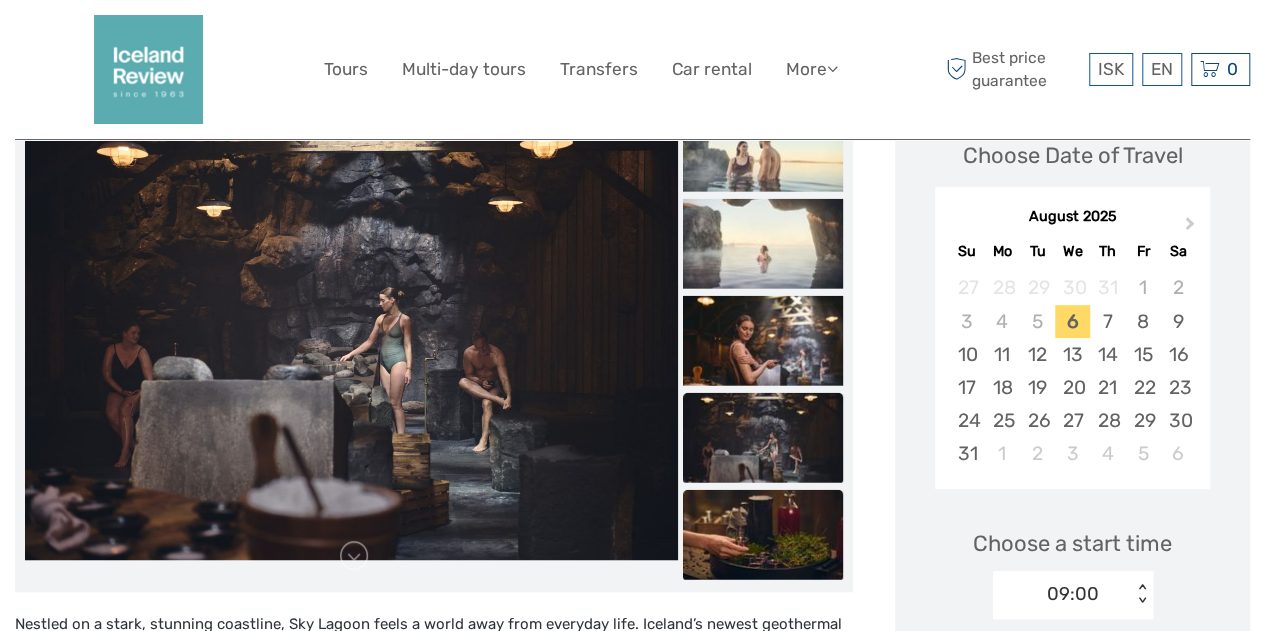 click at bounding box center (763, 535) 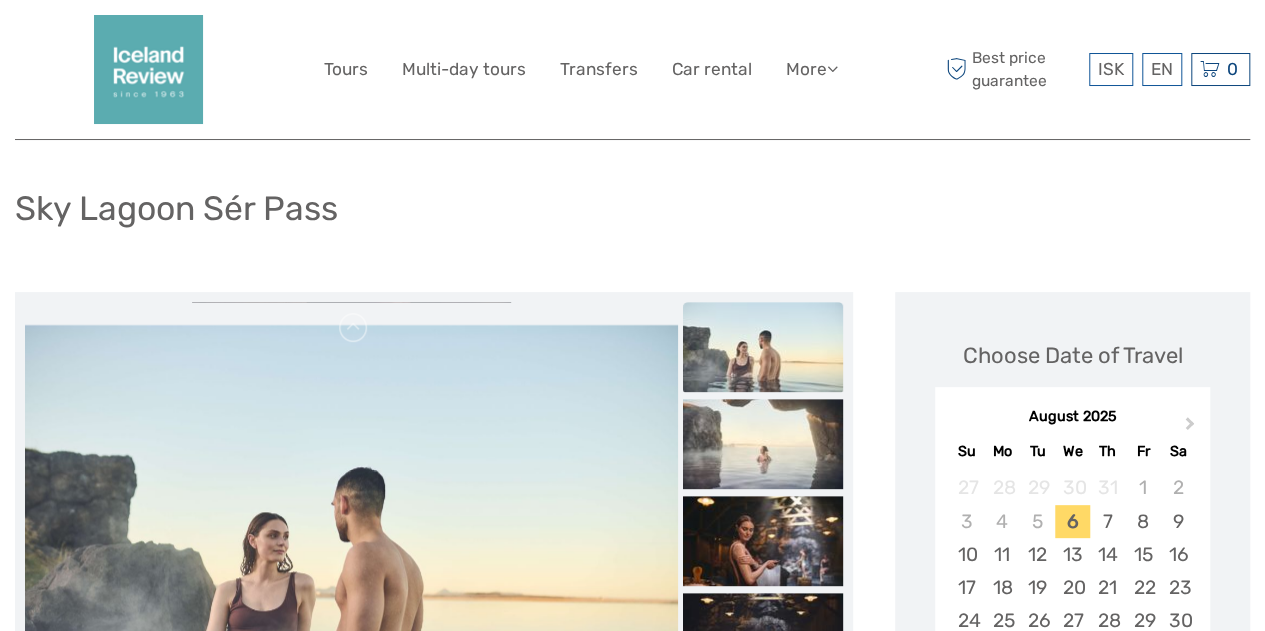 scroll, scrollTop: 0, scrollLeft: 0, axis: both 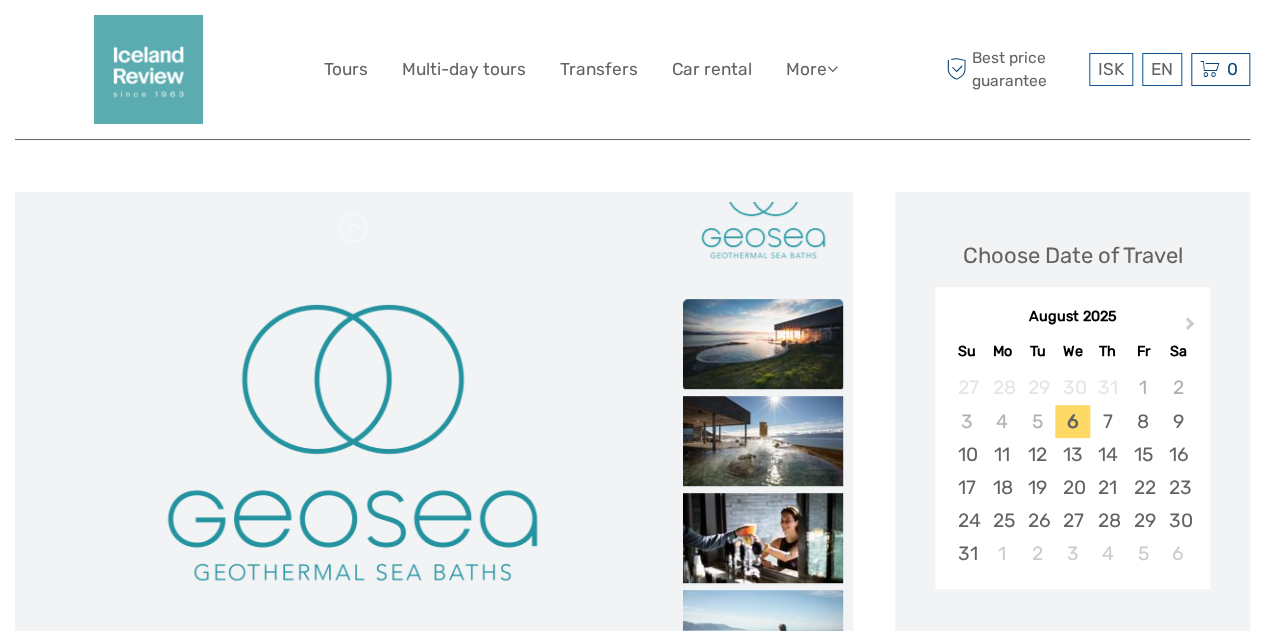 click at bounding box center [763, 344] 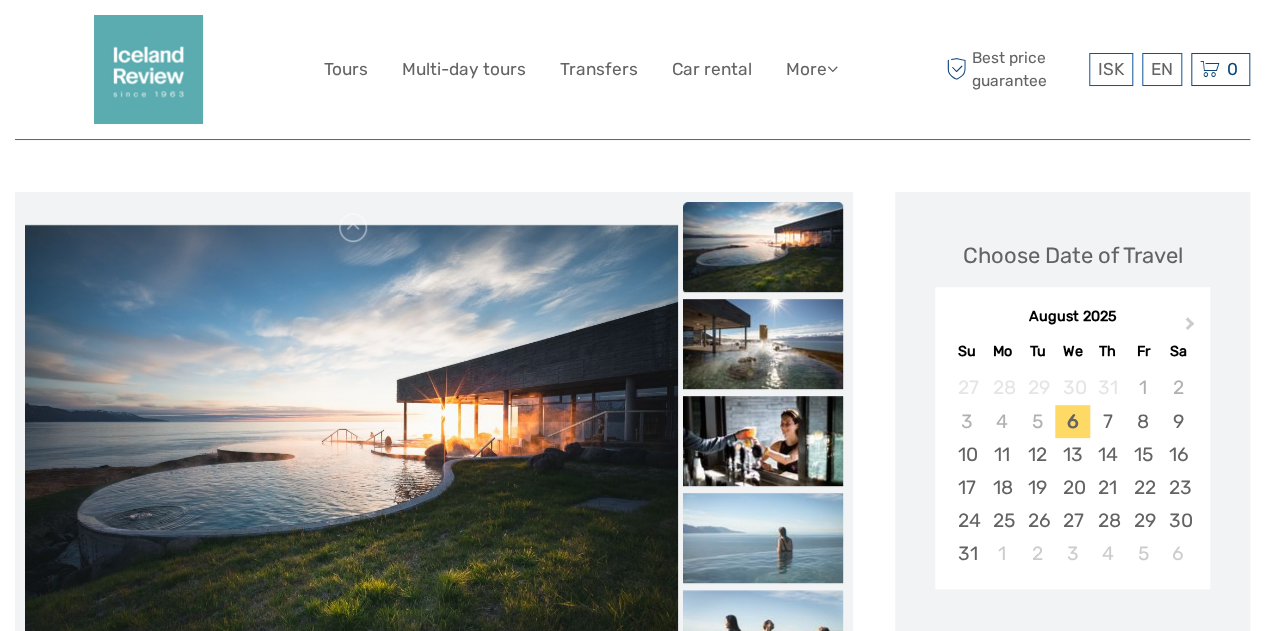 click at bounding box center (763, 344) 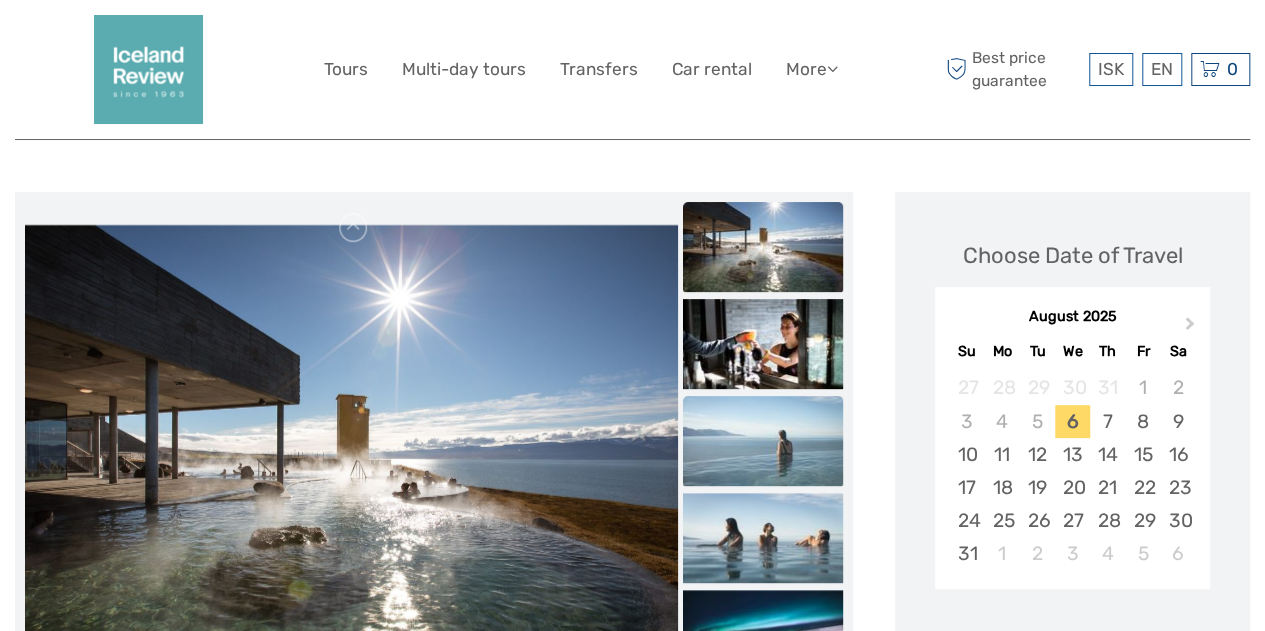 click at bounding box center [763, 441] 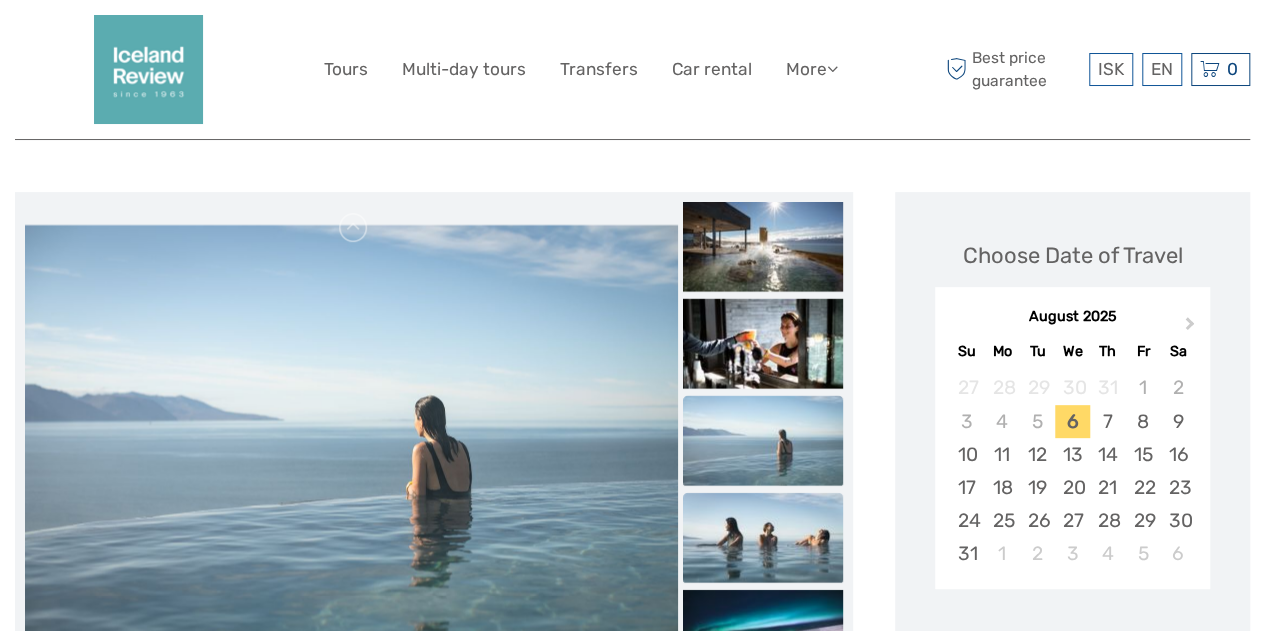 click at bounding box center [763, 538] 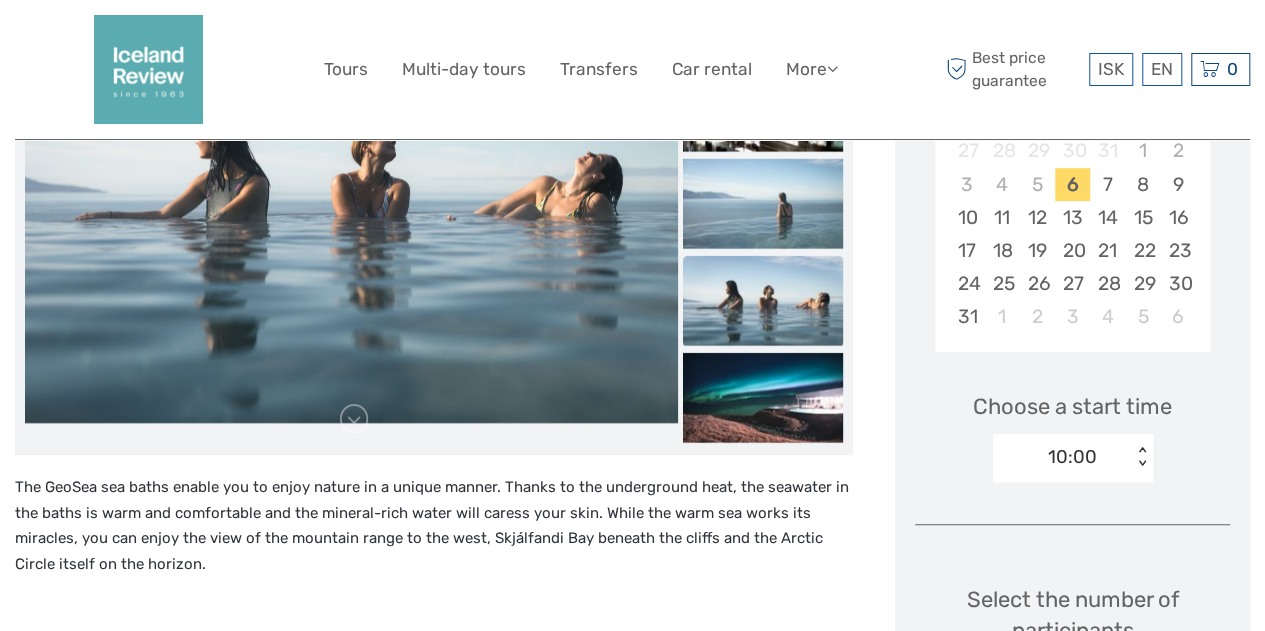 scroll, scrollTop: 500, scrollLeft: 0, axis: vertical 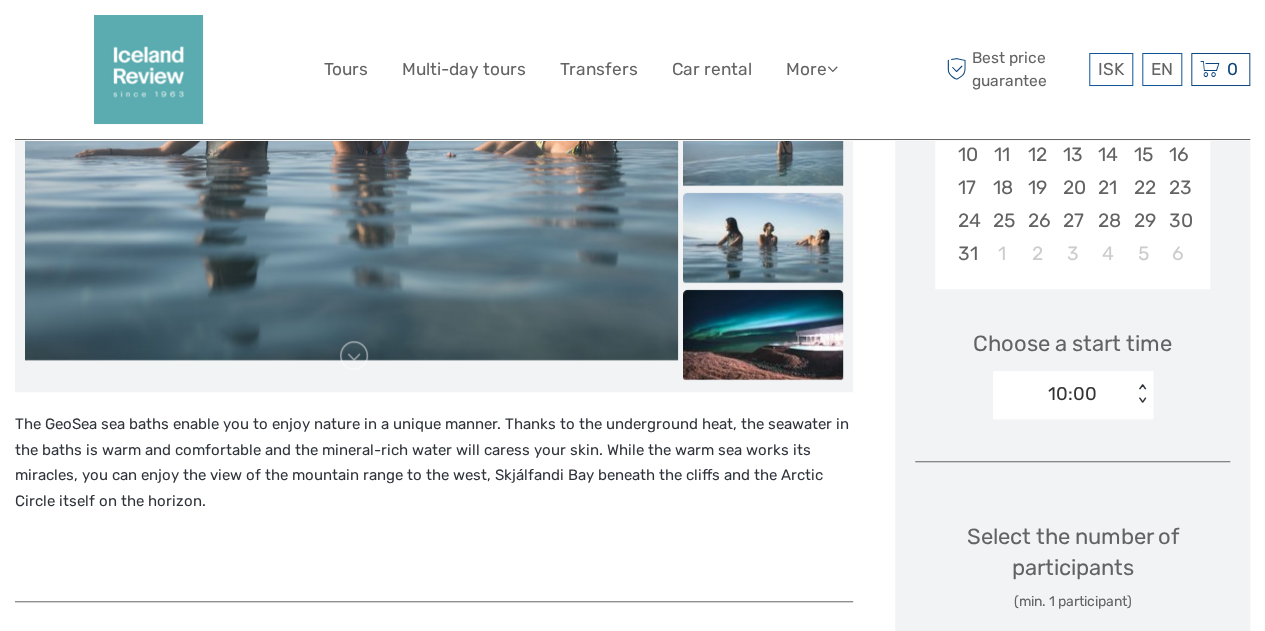click at bounding box center [763, 335] 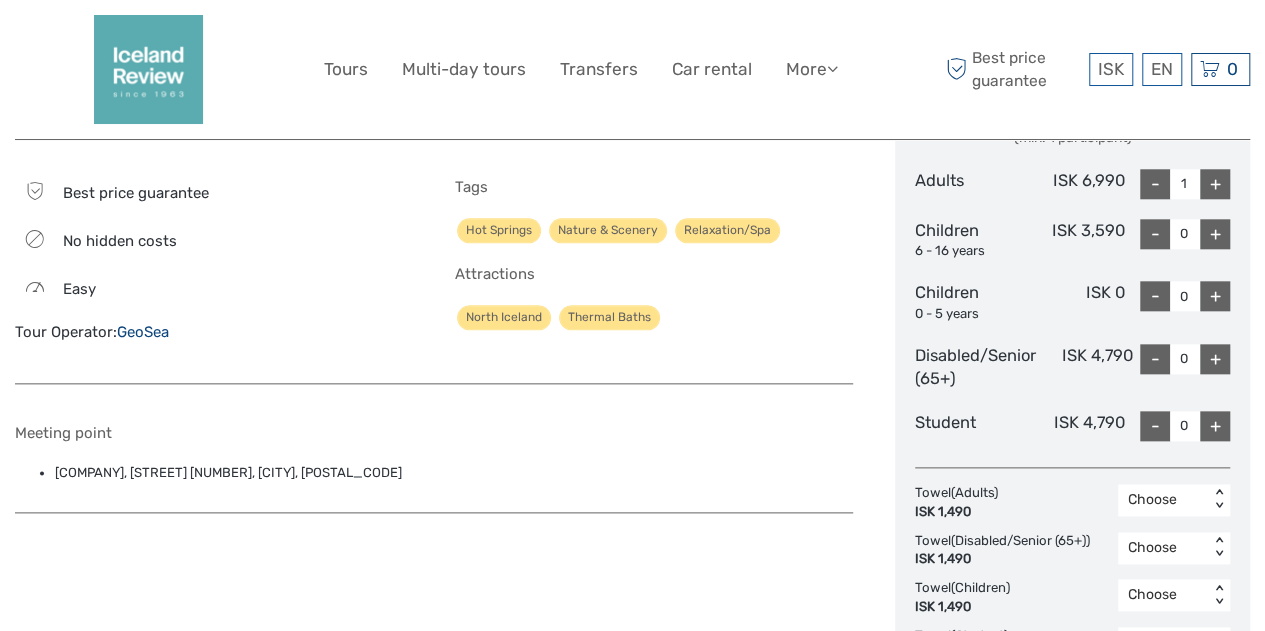 scroll, scrollTop: 1000, scrollLeft: 0, axis: vertical 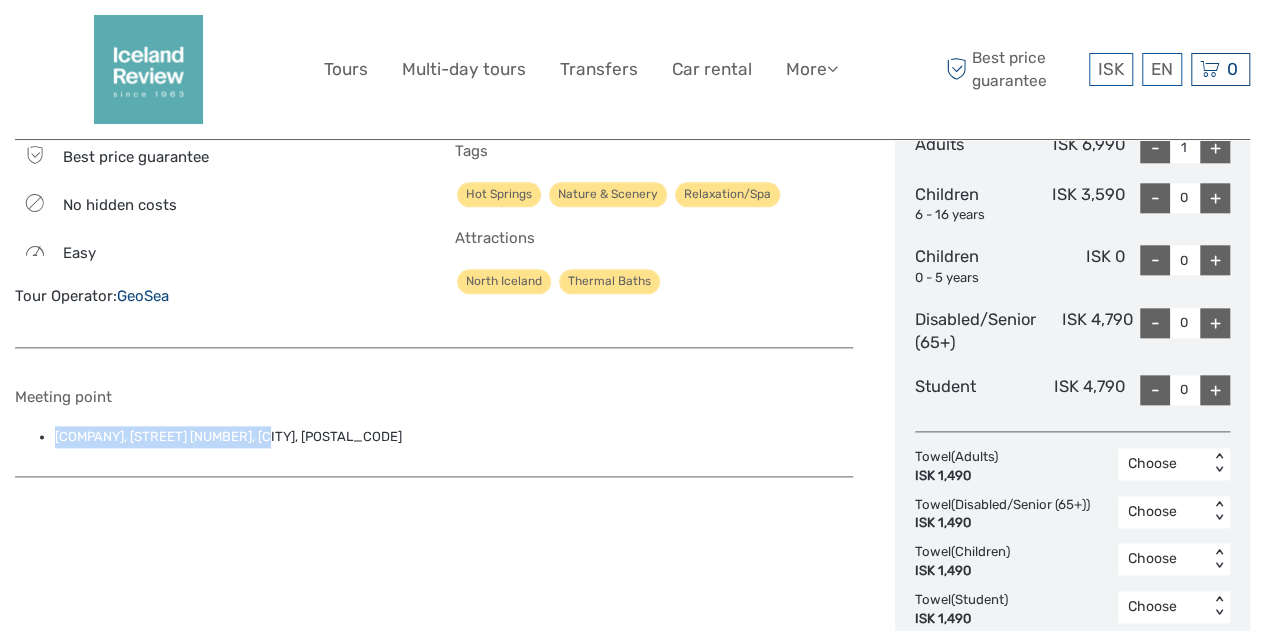 drag, startPoint x: 58, startPoint y: 436, endPoint x: 259, endPoint y: 451, distance: 201.55893 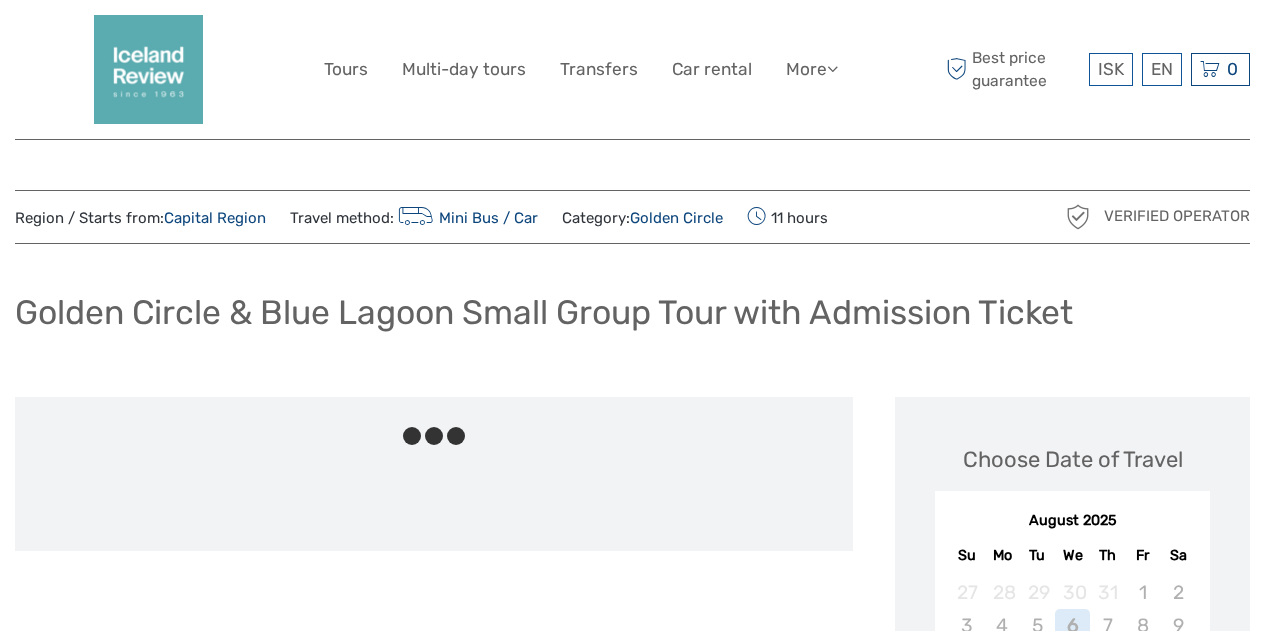 scroll, scrollTop: 0, scrollLeft: 0, axis: both 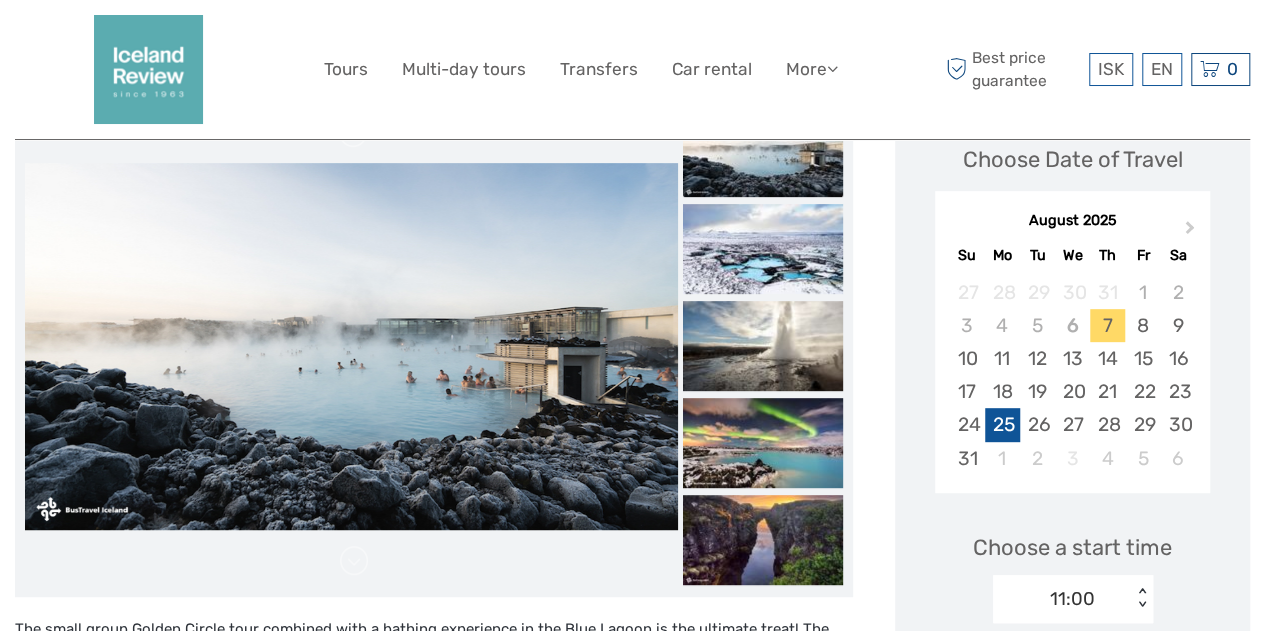 click on "25" at bounding box center (1002, 424) 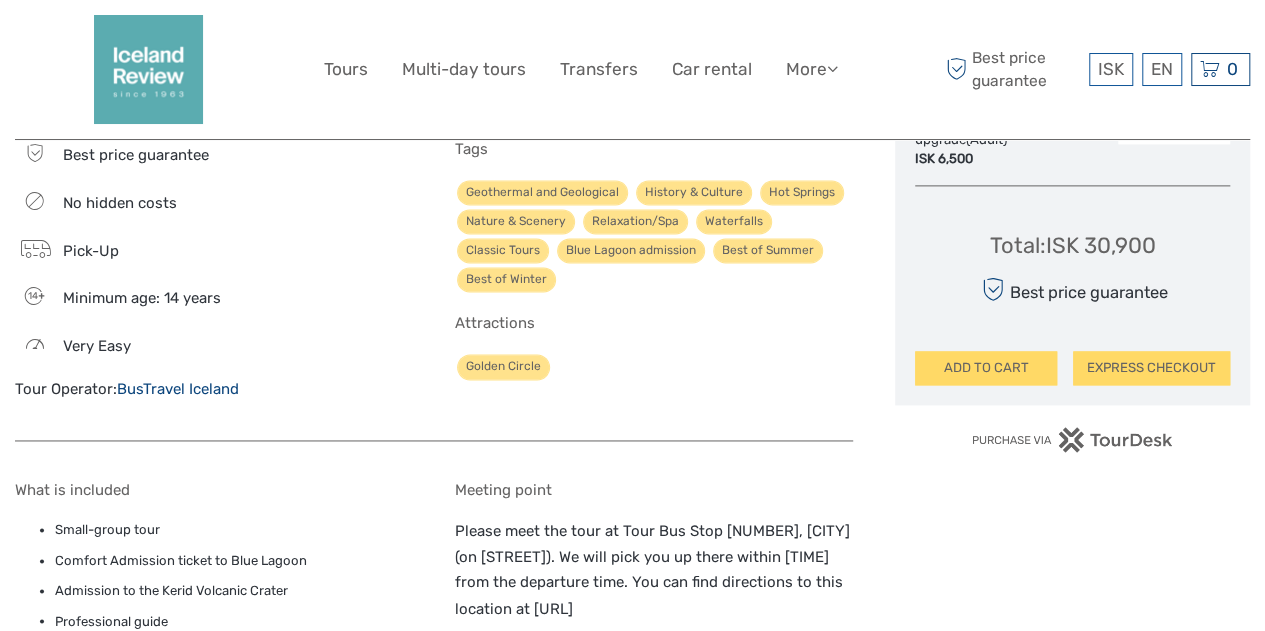 scroll, scrollTop: 1500, scrollLeft: 0, axis: vertical 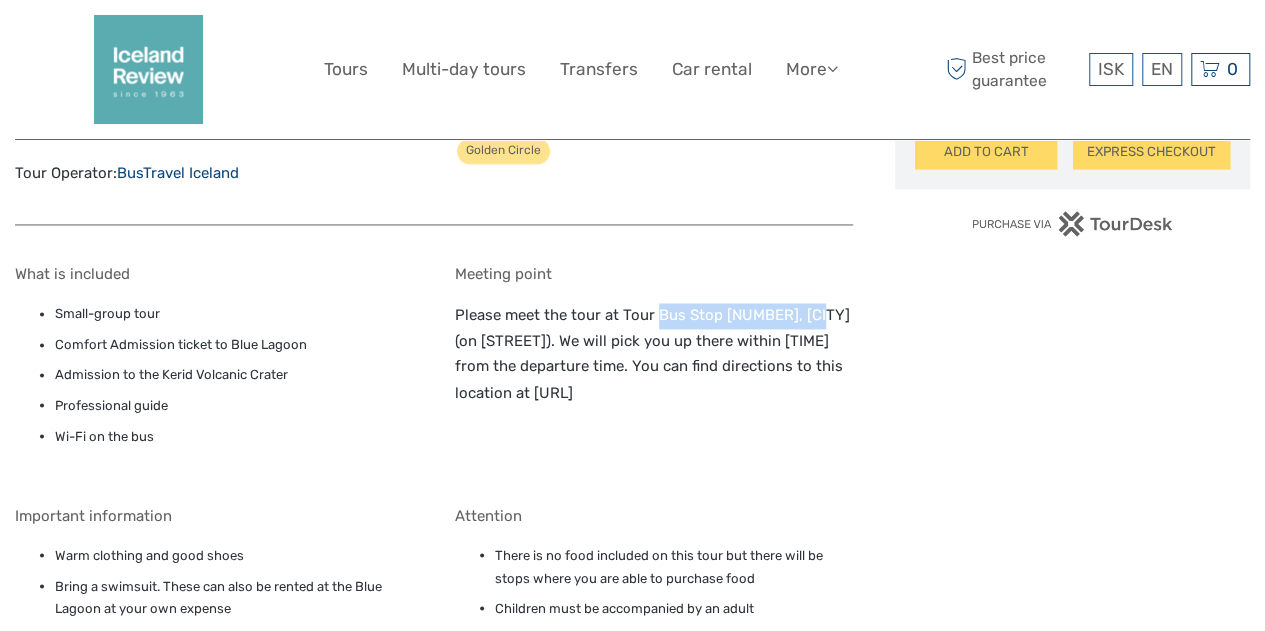 drag, startPoint x: 656, startPoint y: 316, endPoint x: 812, endPoint y: 323, distance: 156.15697 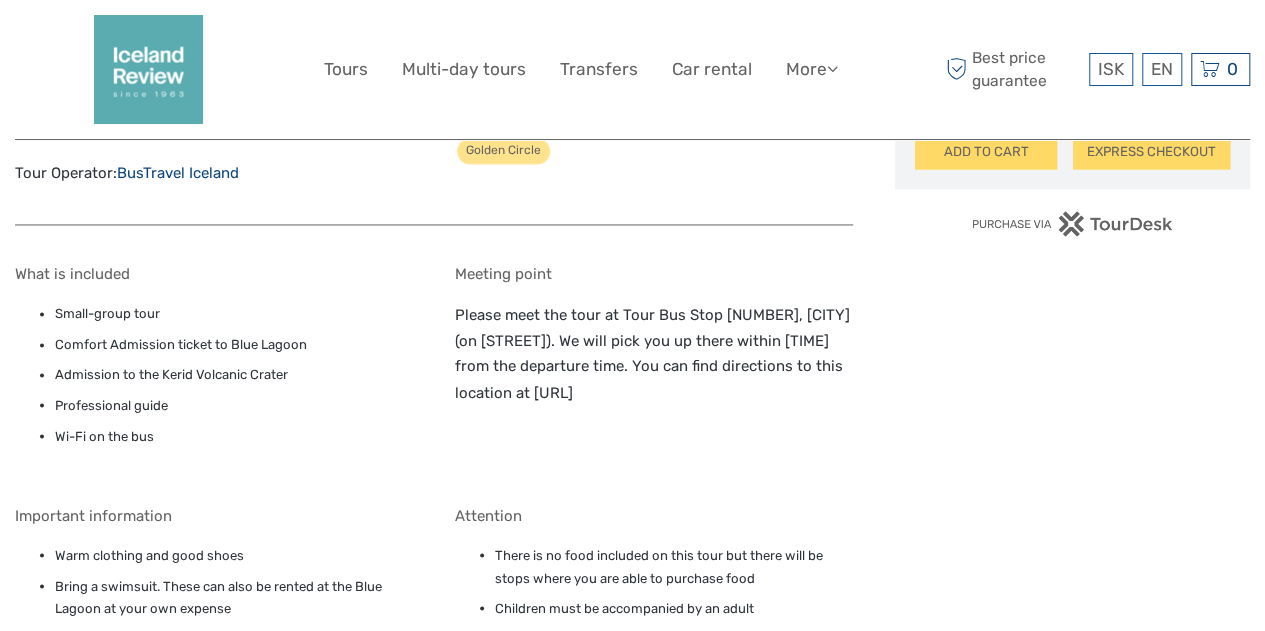 click on "Choose Date of Travel Next Month August 2025 Su Mo Tu We Th Fr Sa 27 28 29 30 31 1 2 3 4 5 6 7 8 9 10 11 12 13 14 15 16 17 18 19 20 21 22 23 24 25 26 27 28 29 30 31 1 2 3 4 5 6 Choose a start time 08:00 < > Select the number of participants (min. 1 participant) Only 4 spots  left for this date. Last chance to book! Adult 14+ years ISK 30,900 - 1 + I would like to be picked up (required) Free Pickup Premium Blue Lagoon ticket upgrade  (Adult) ISK 3,000 Choose < > Signature Blue Lagoon ticket upgrade  (Adult) ISK 6,500 Choose < > Total :  ISK 30,900 Best price guarantee ADD TO CART EXPRESS CHECKOUT" at bounding box center (1072, -195) 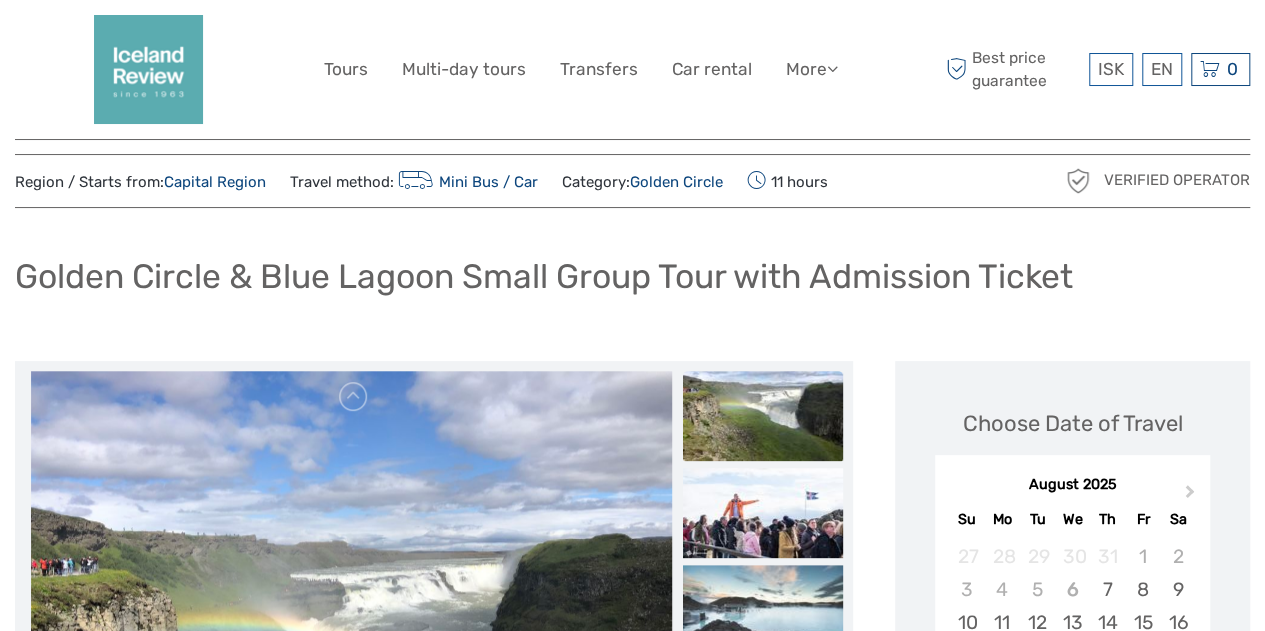 scroll, scrollTop: 0, scrollLeft: 0, axis: both 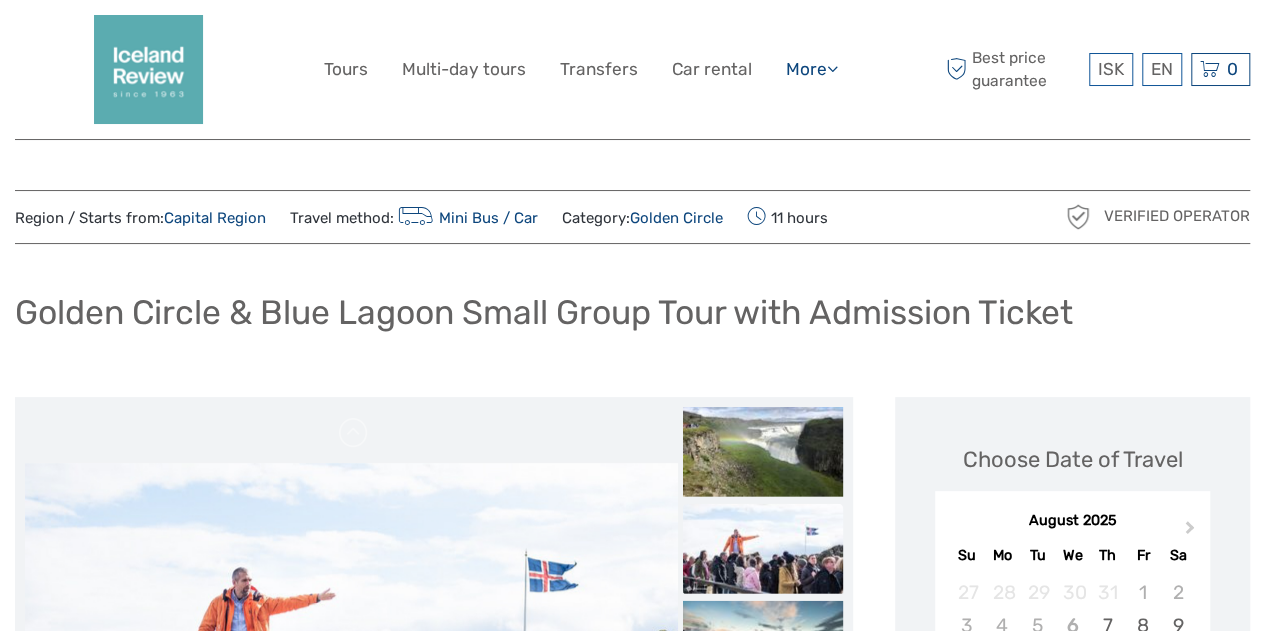 click on "More" at bounding box center [812, 69] 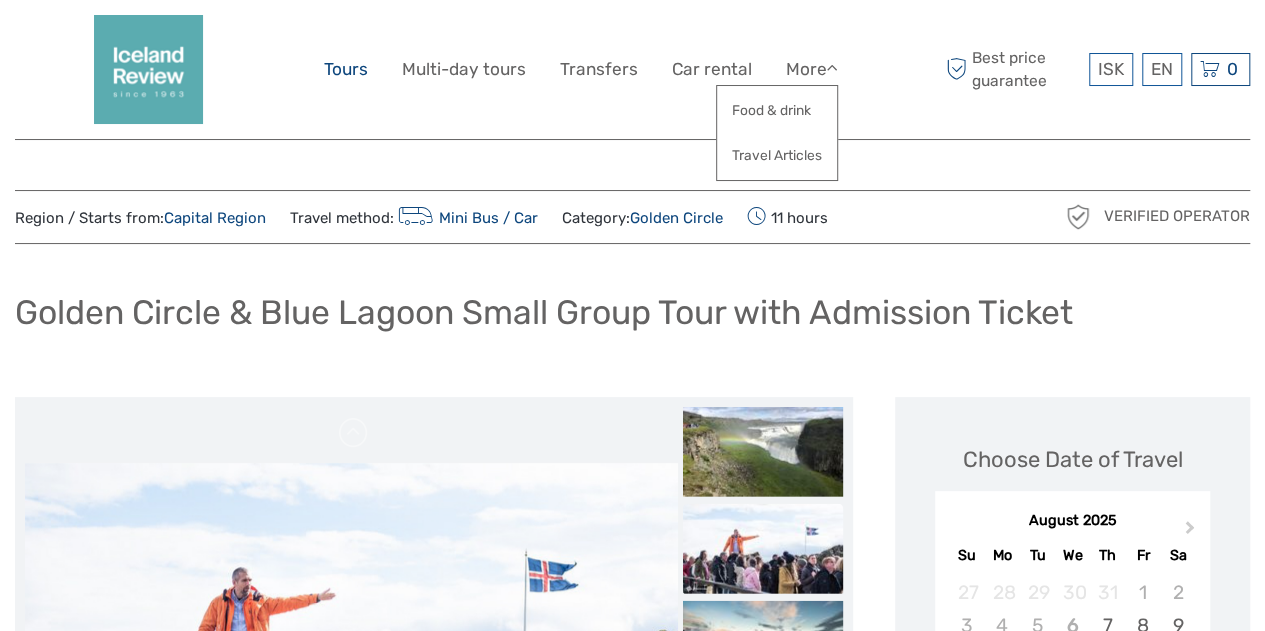 click on "Tours" at bounding box center [346, 69] 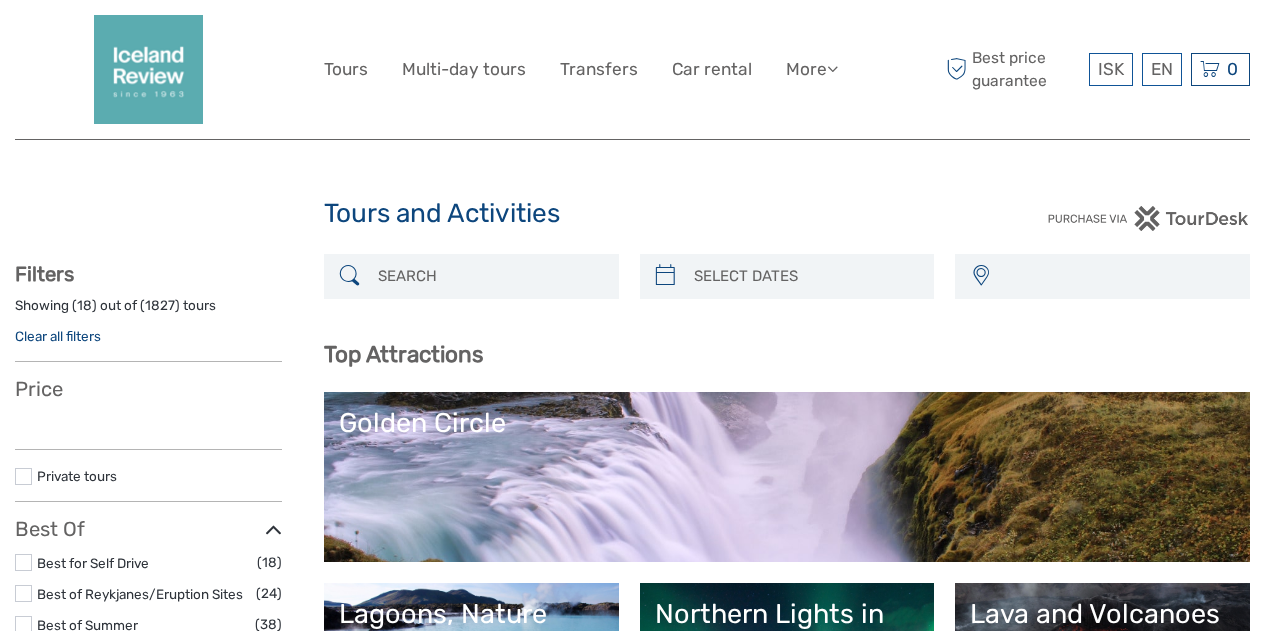 select 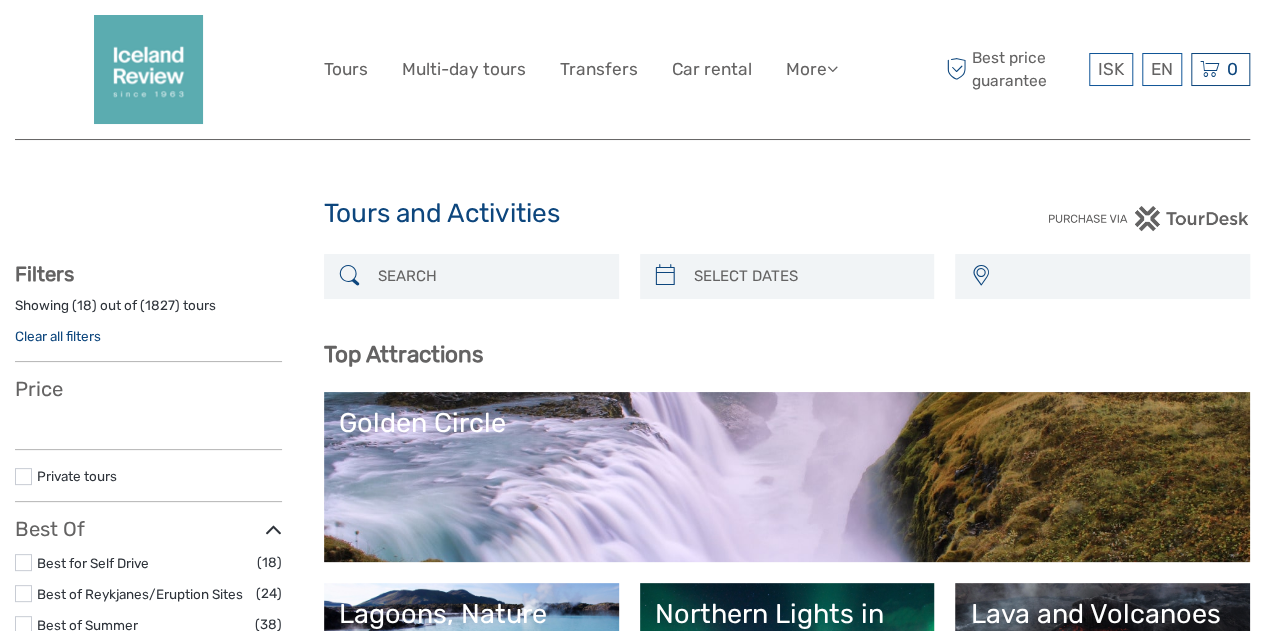 select 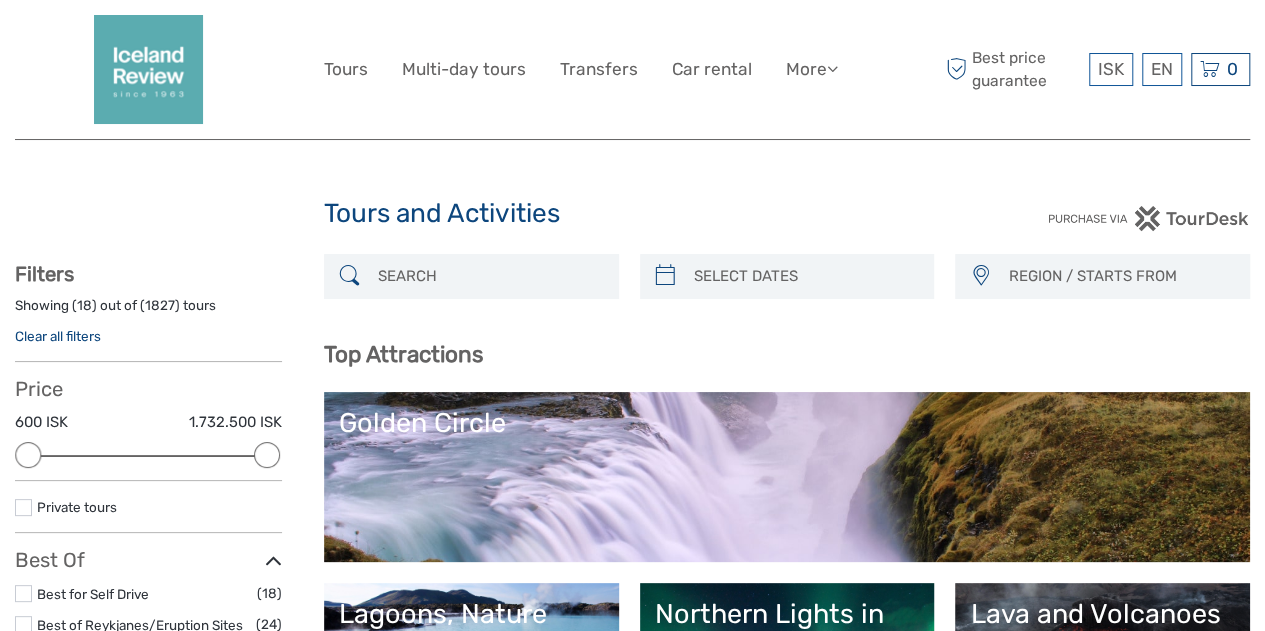 scroll, scrollTop: 0, scrollLeft: 0, axis: both 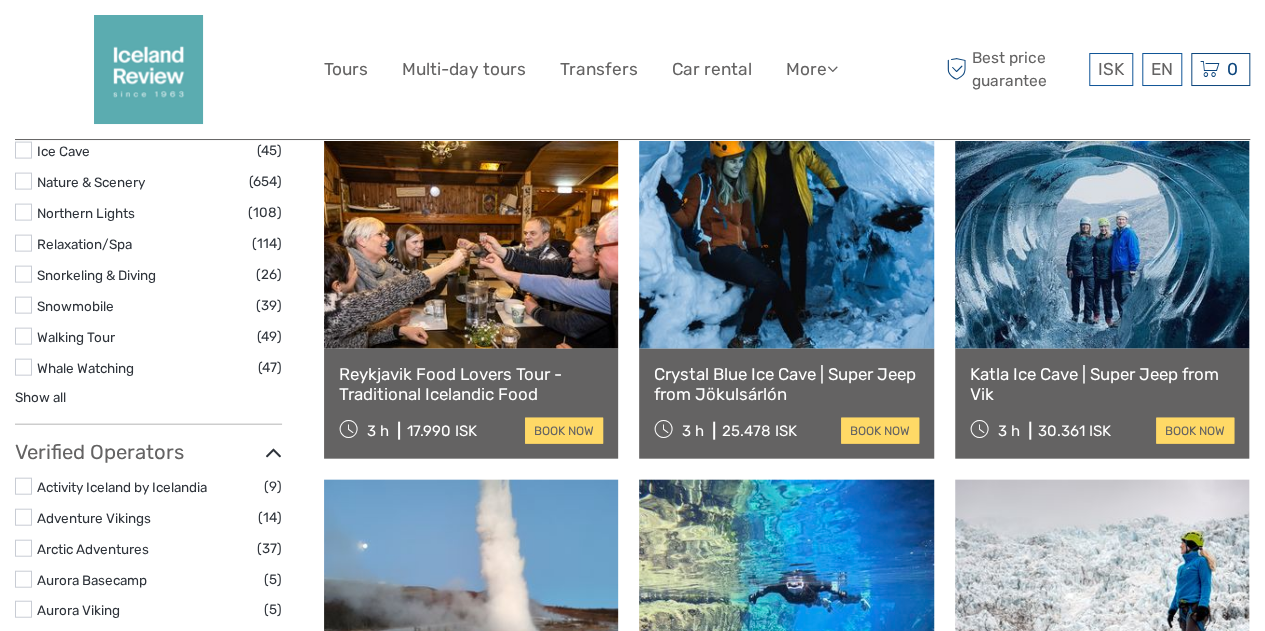 click on "Reykjavik Food Lovers Tour - Traditional Icelandic Food" at bounding box center (471, 384) 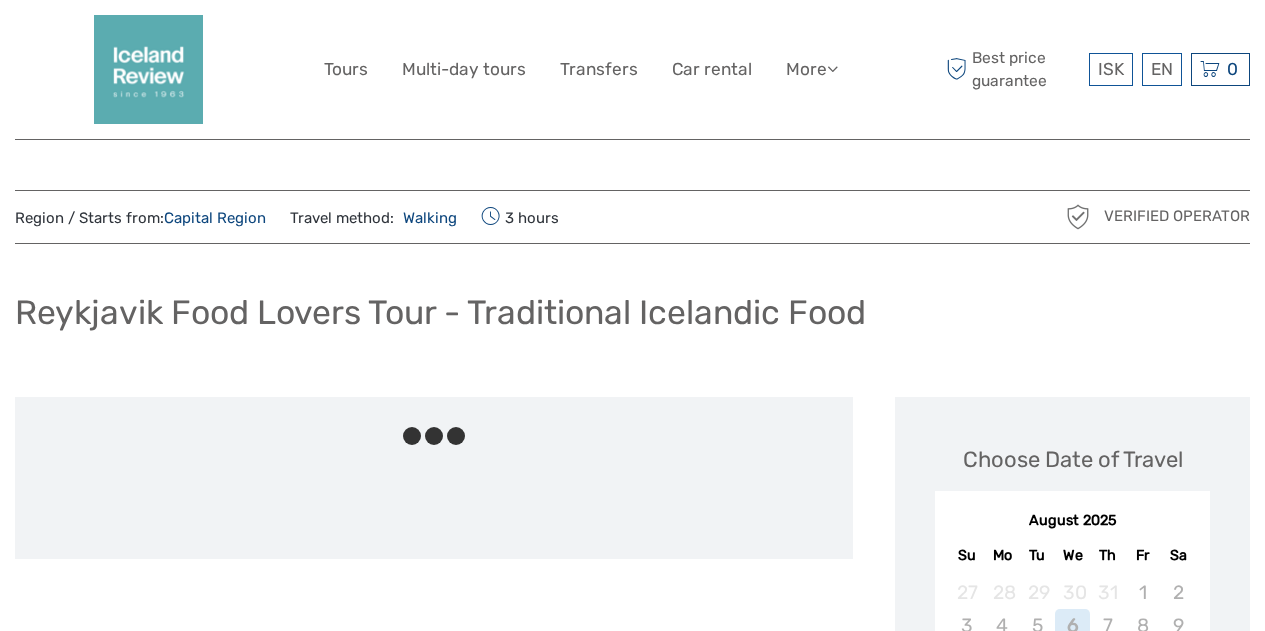 scroll, scrollTop: 0, scrollLeft: 0, axis: both 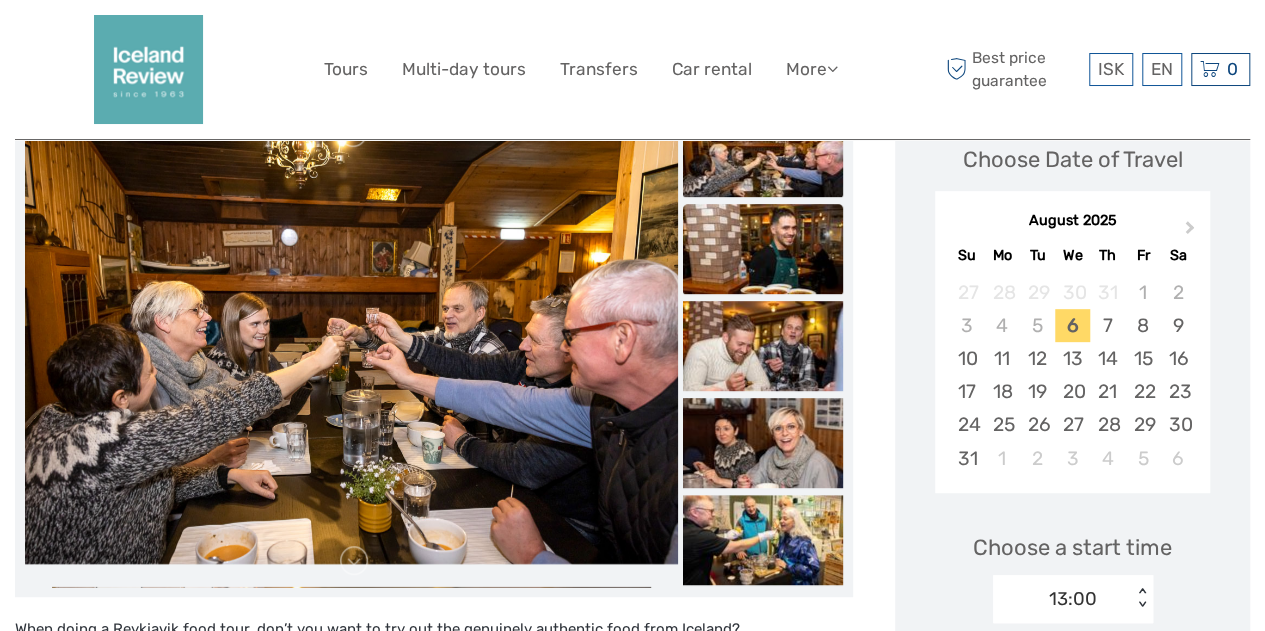 click at bounding box center [763, 249] 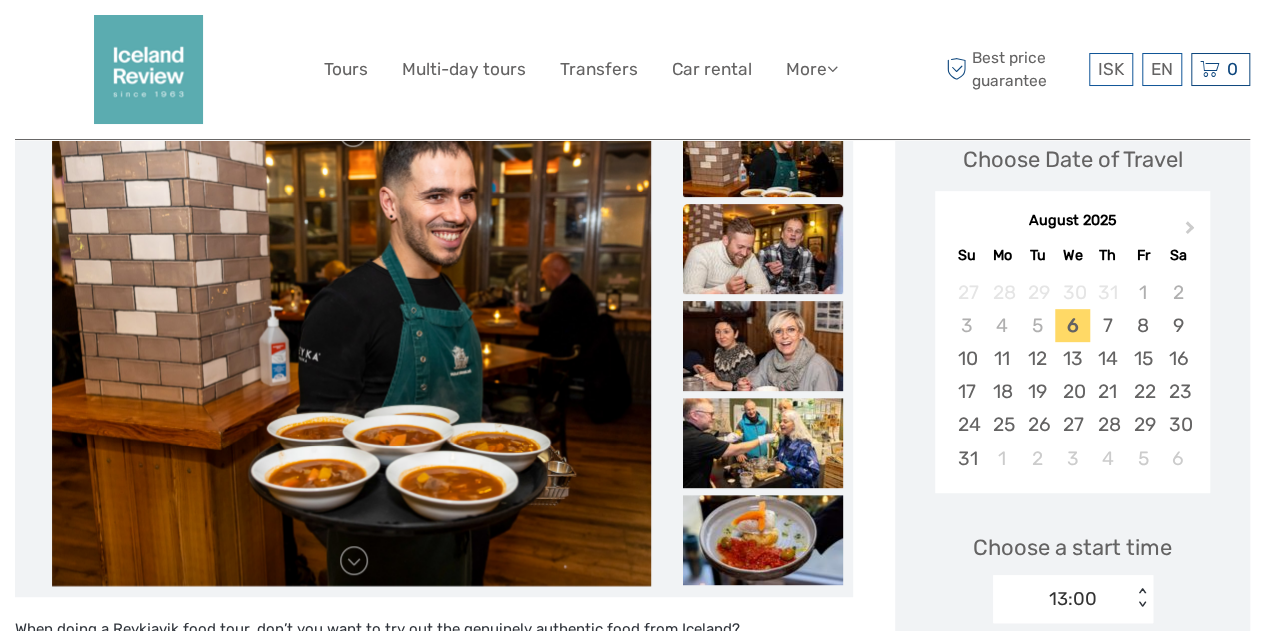 click at bounding box center [763, 249] 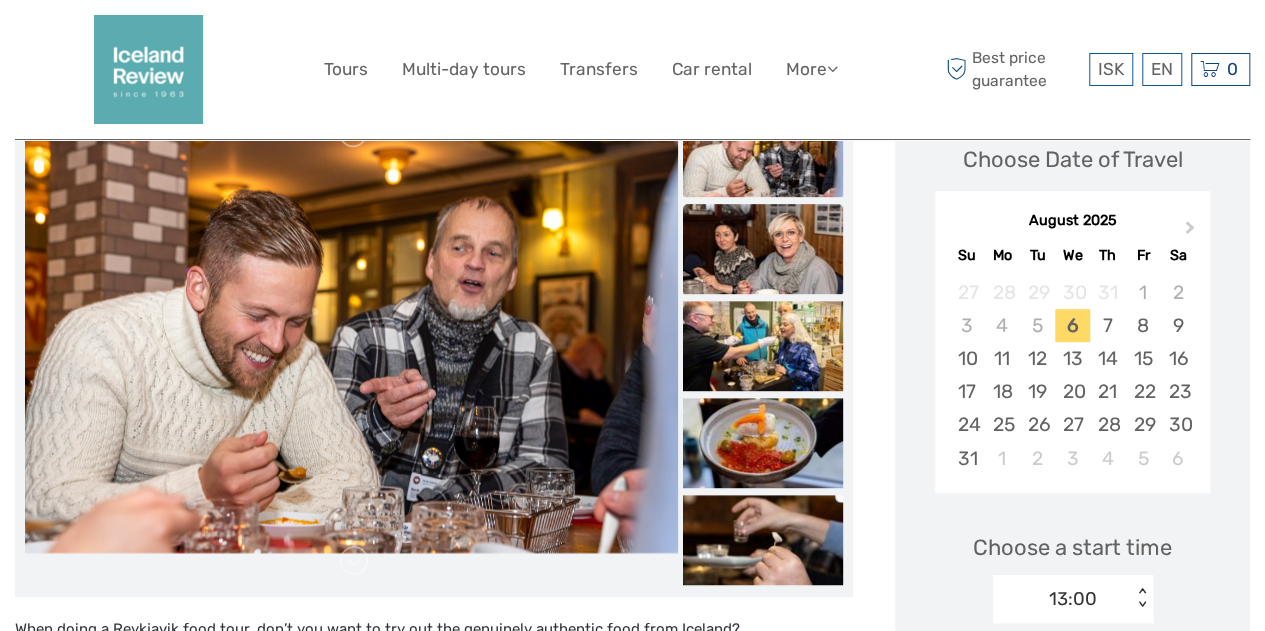 click at bounding box center (763, 249) 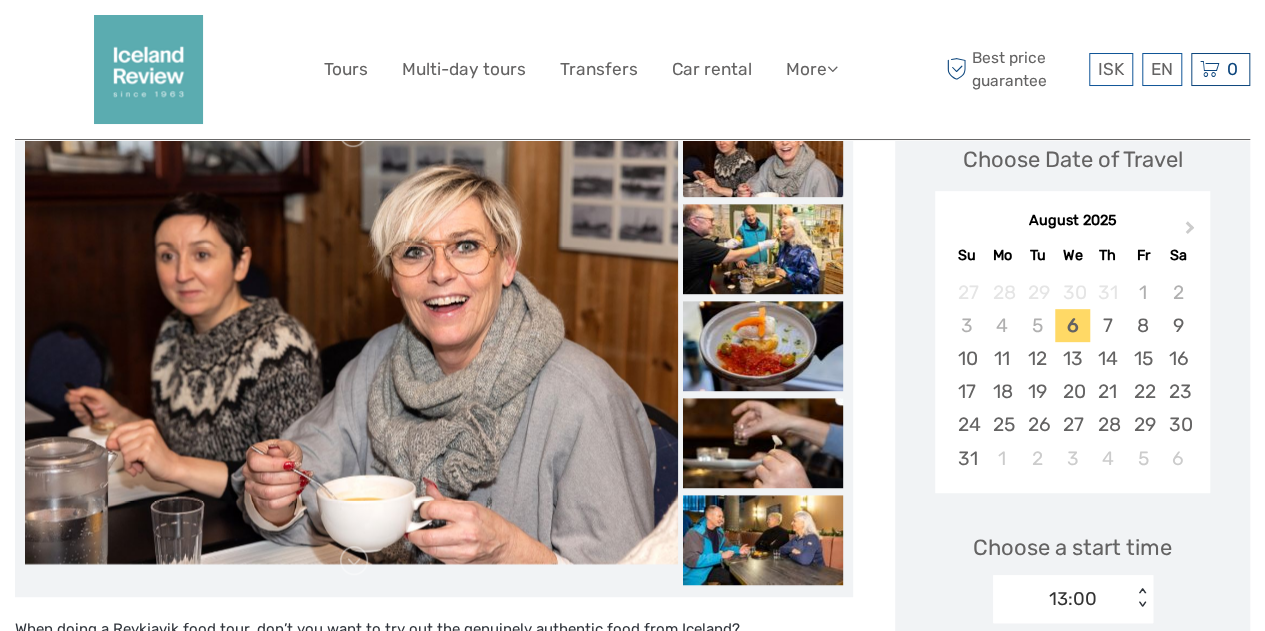 click at bounding box center [763, 249] 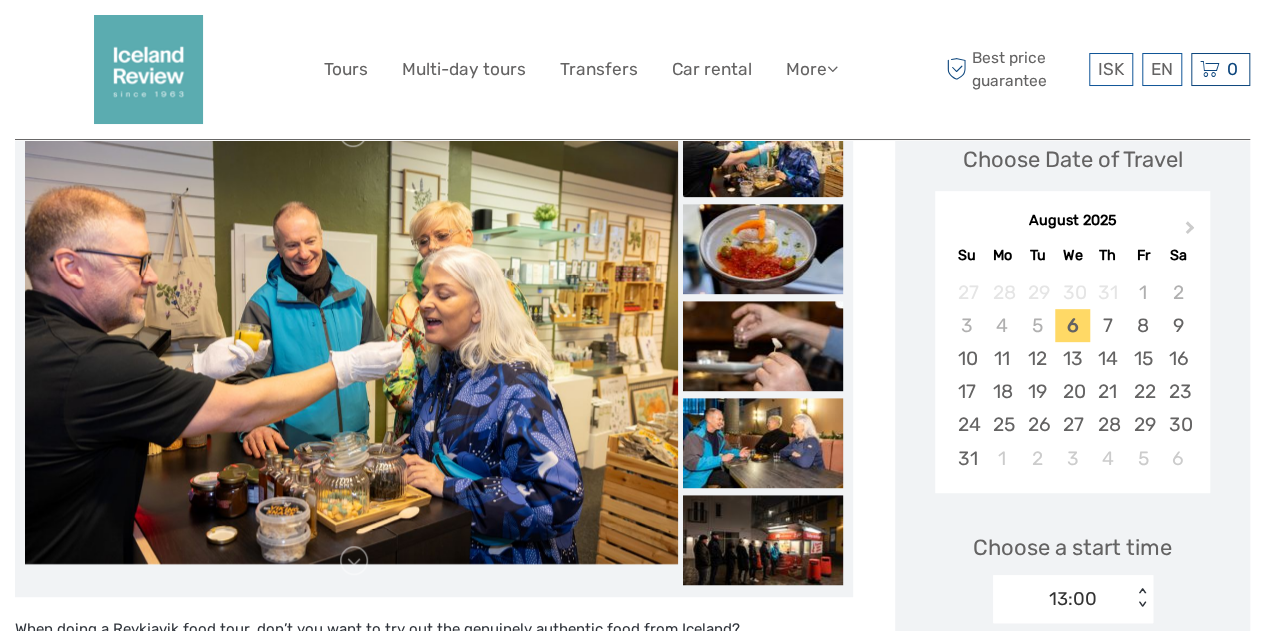 click at bounding box center [763, 249] 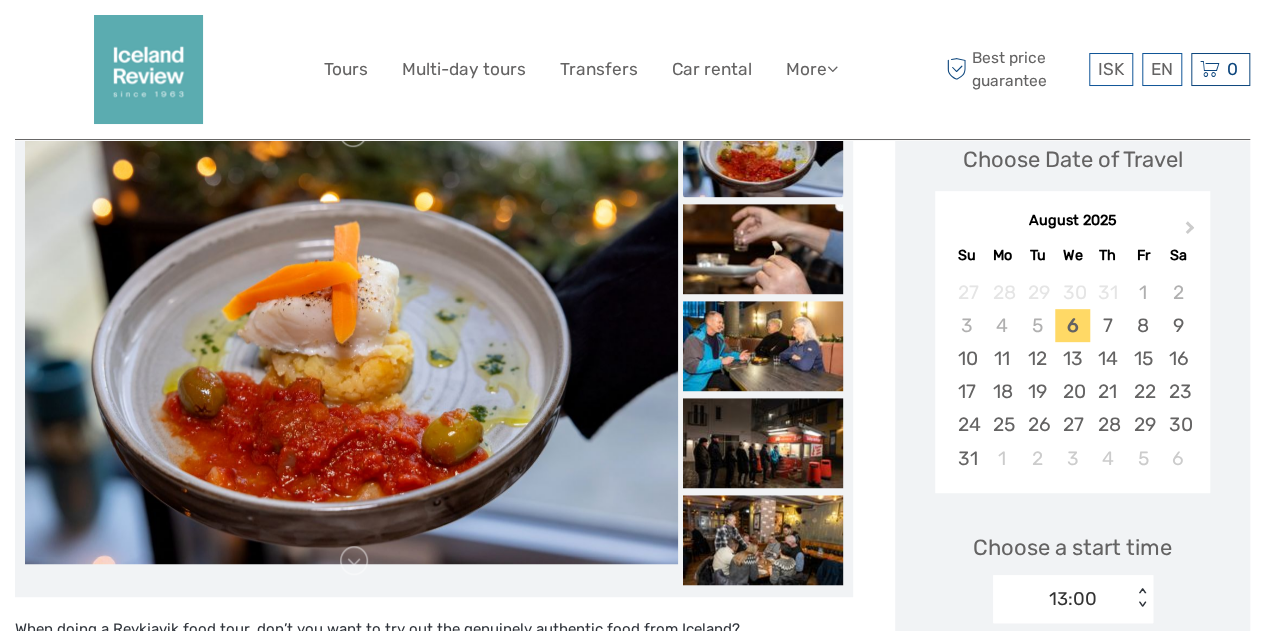 click at bounding box center (763, 249) 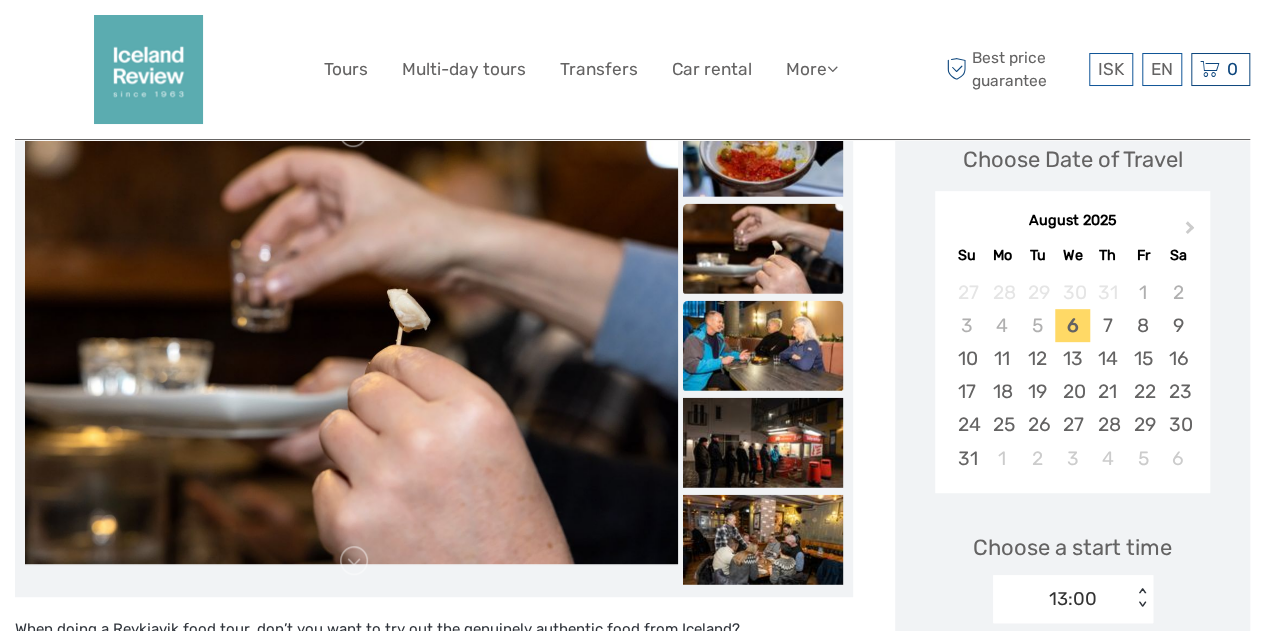 click at bounding box center (763, 345) 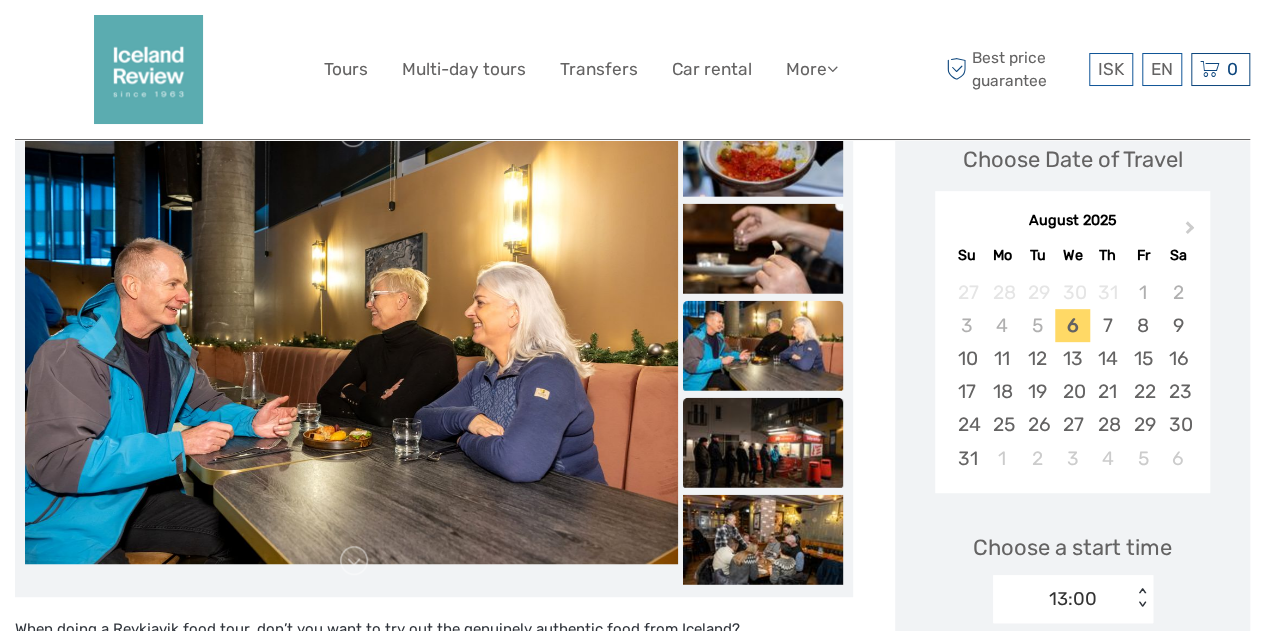 click at bounding box center (763, 442) 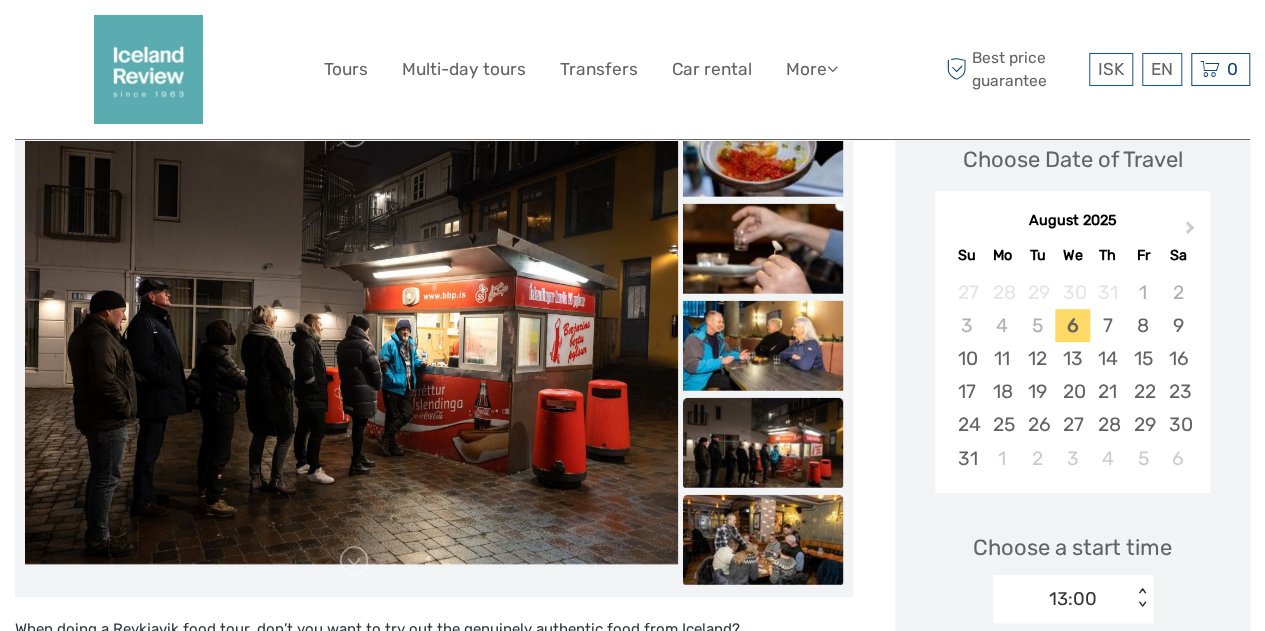 click at bounding box center [763, 539] 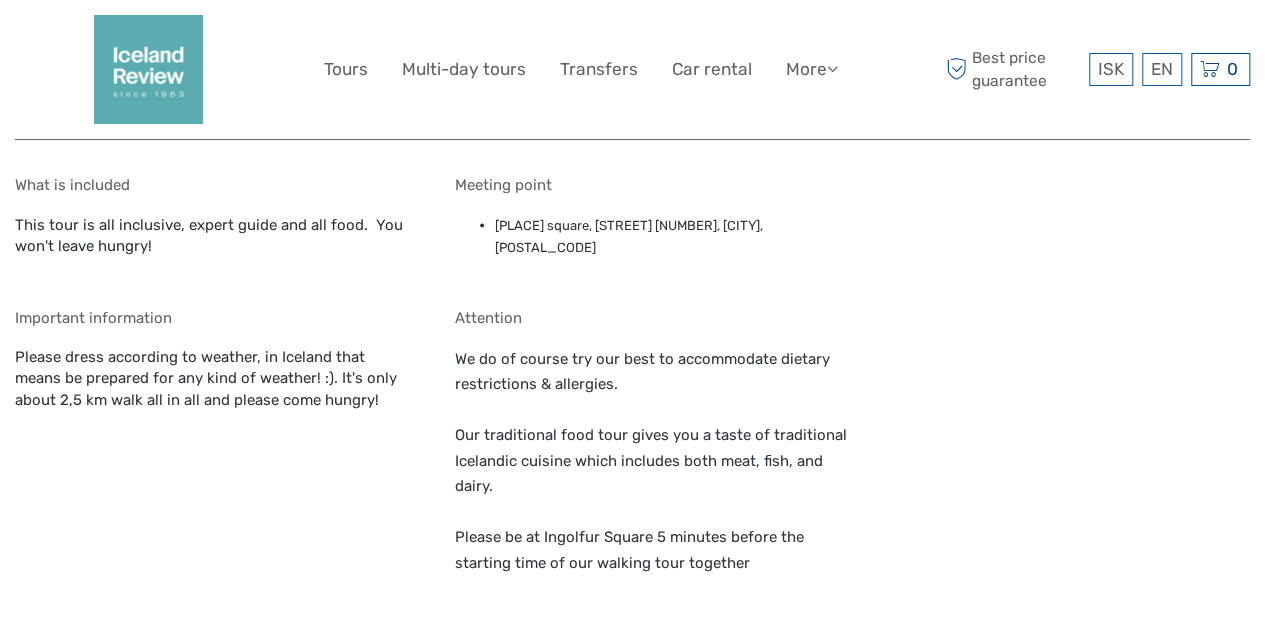scroll, scrollTop: 1700, scrollLeft: 0, axis: vertical 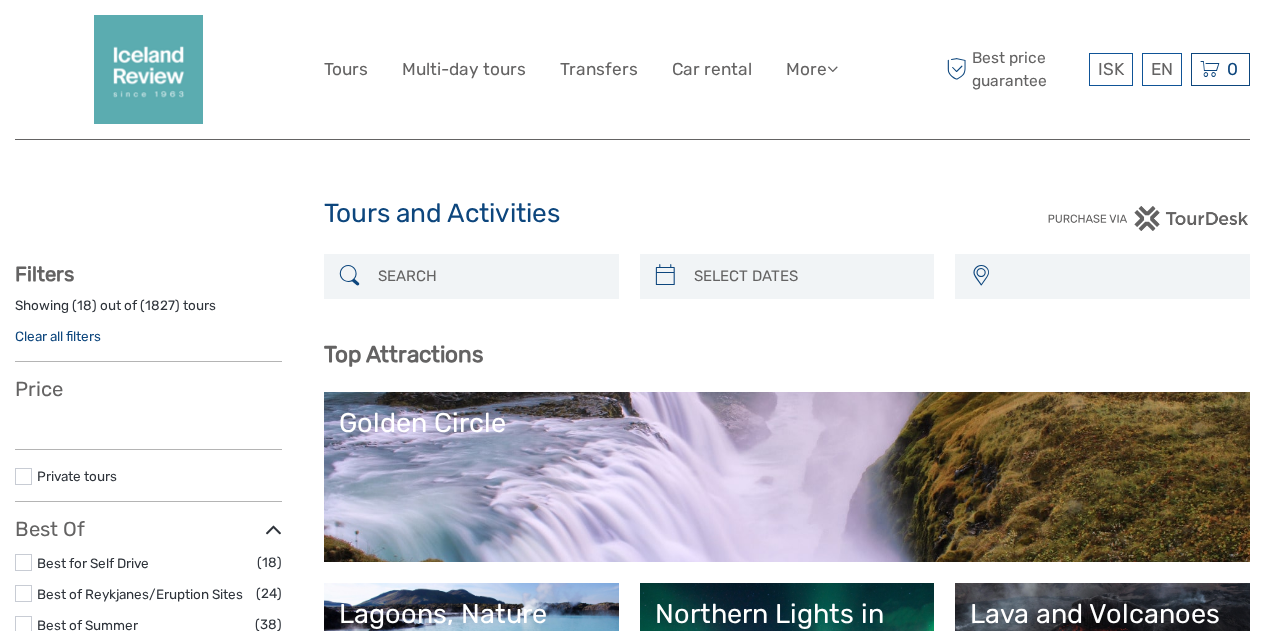 select 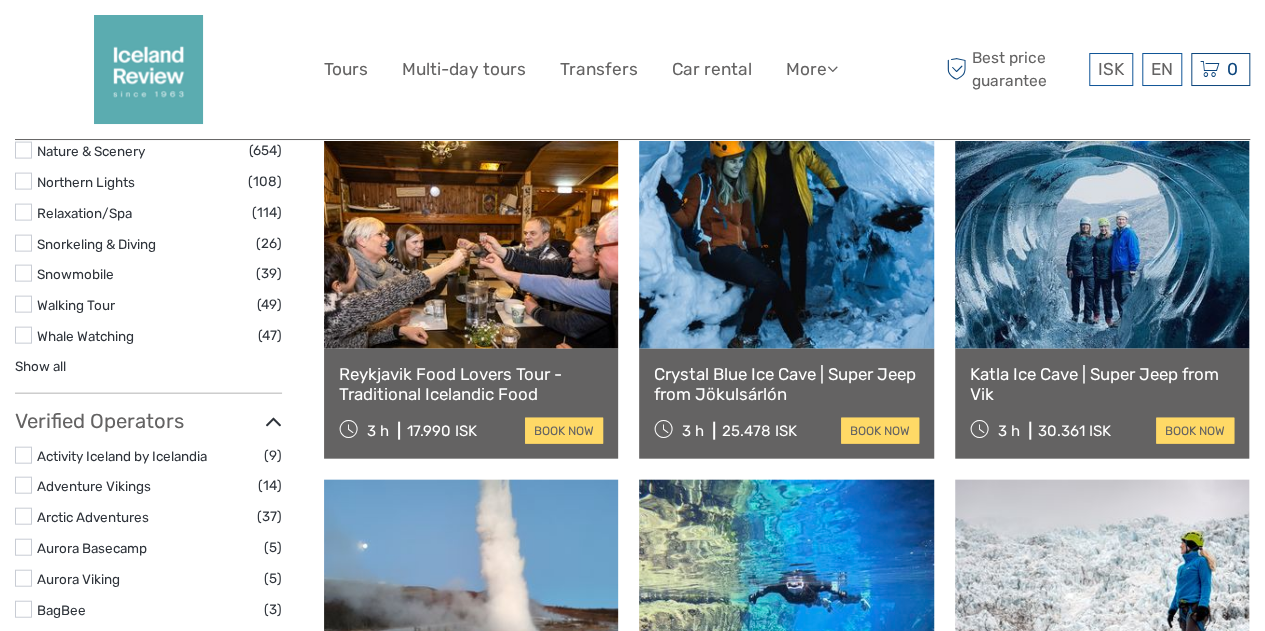 select 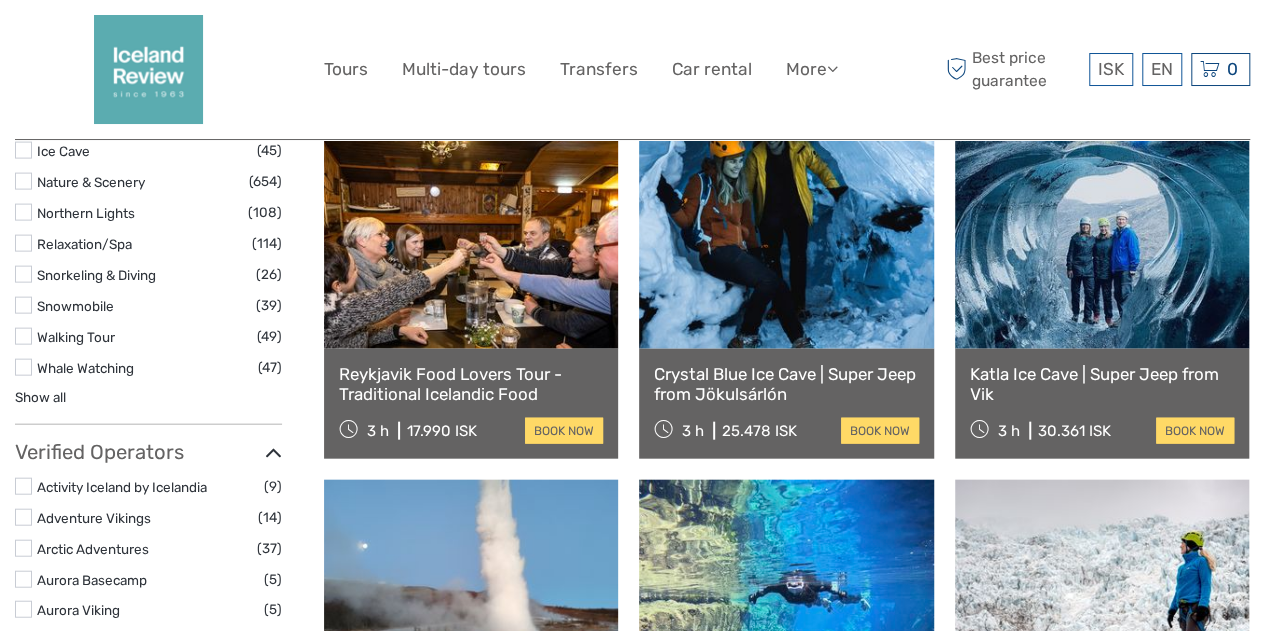 scroll, scrollTop: 0, scrollLeft: 0, axis: both 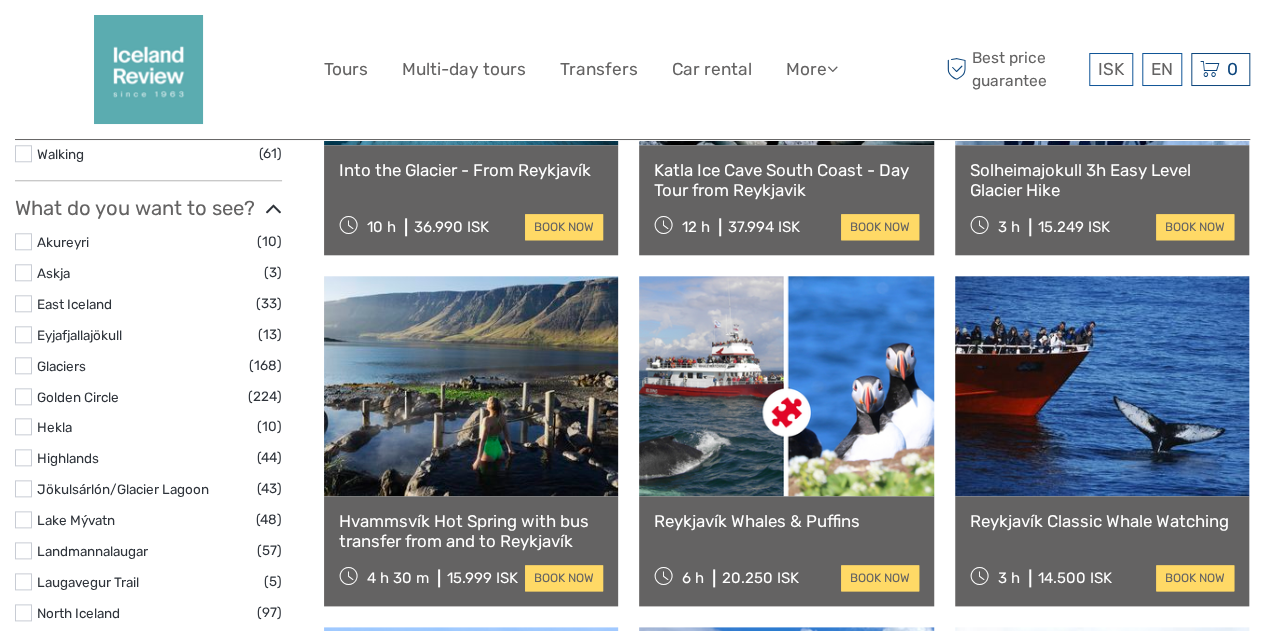 click at bounding box center [786, 386] 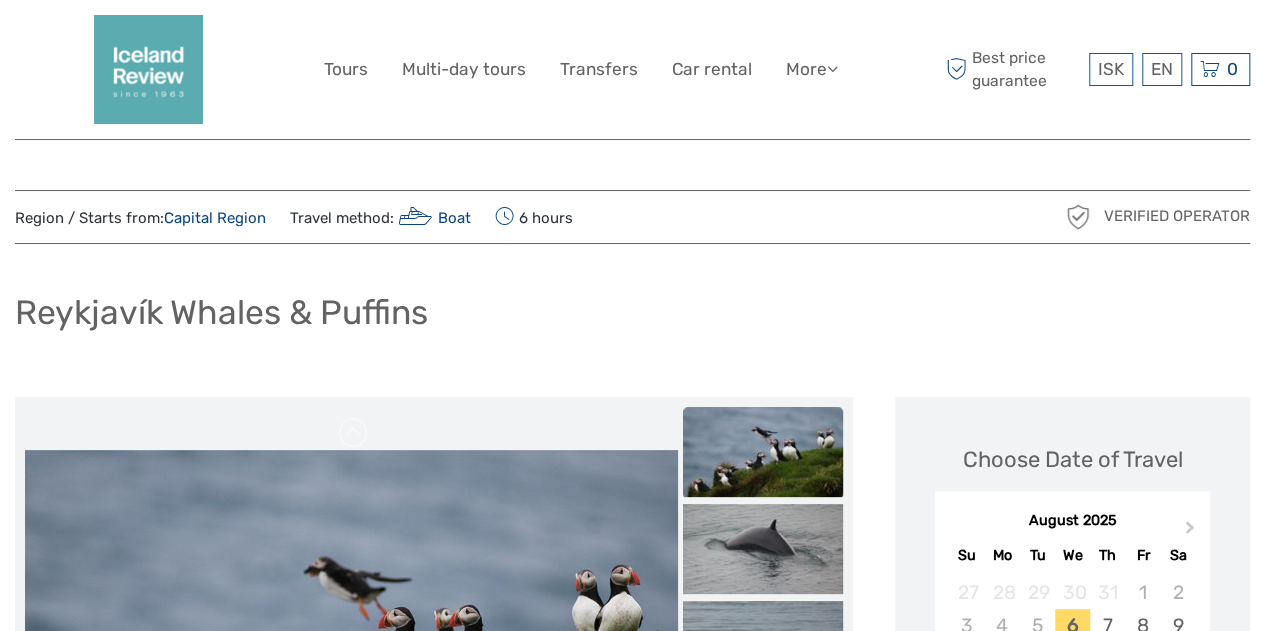 scroll, scrollTop: 291, scrollLeft: 0, axis: vertical 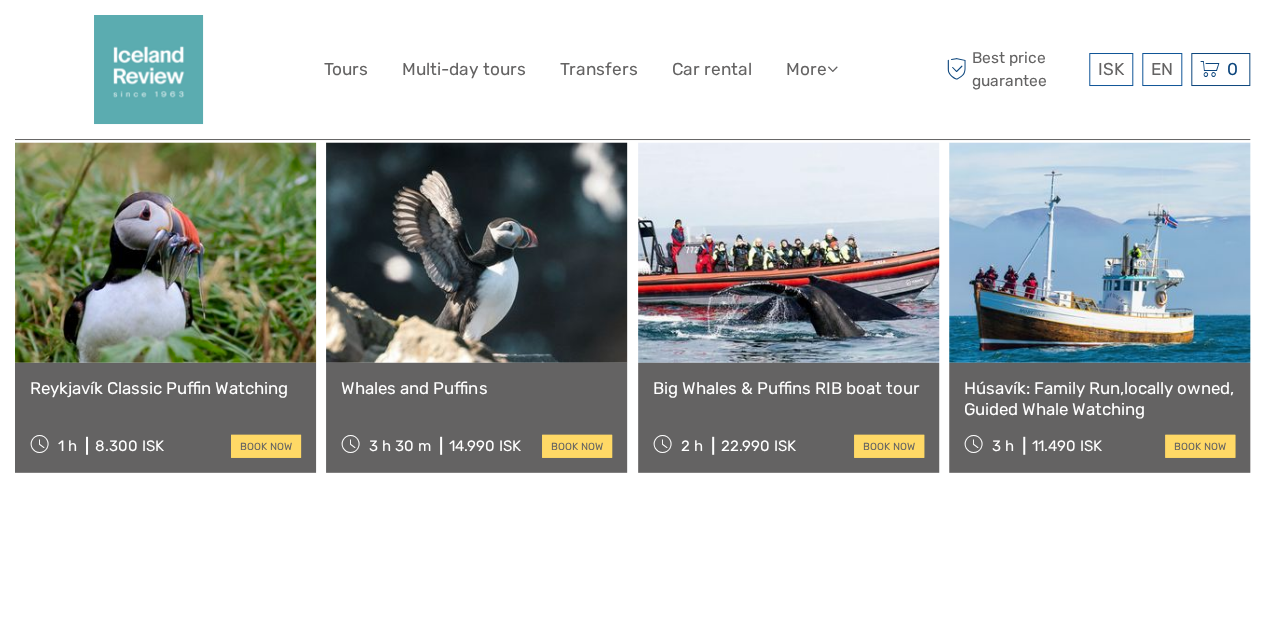 click on "Big Whales & Puffins RIB boat tour" at bounding box center [788, 388] 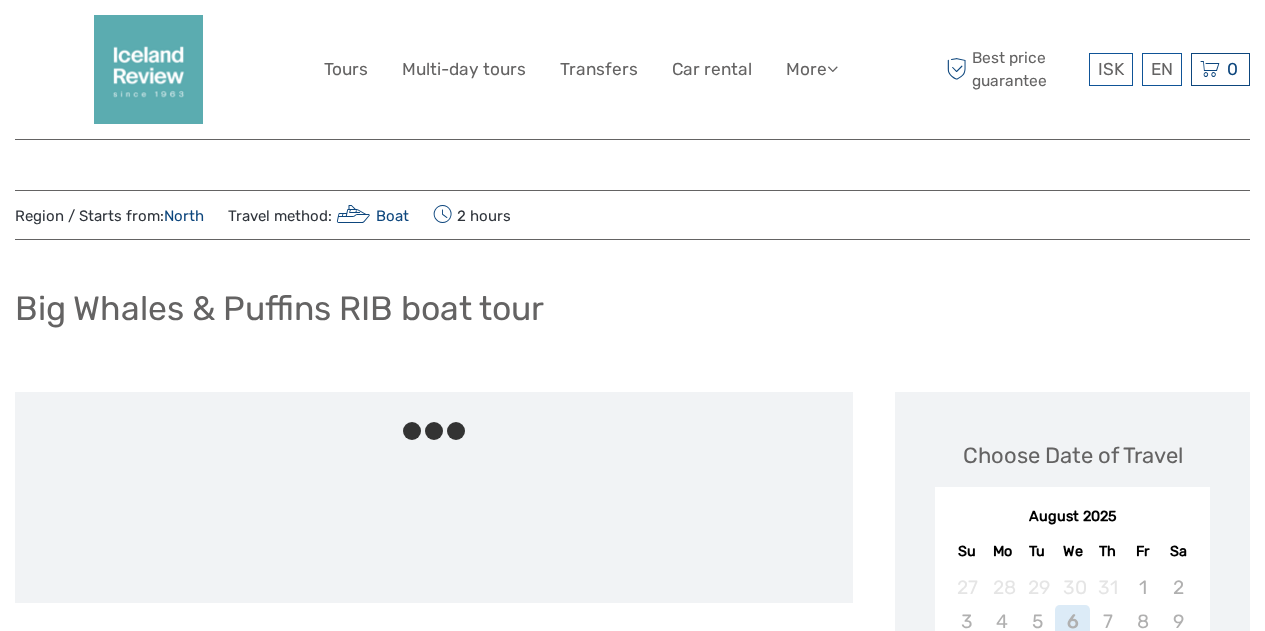 scroll, scrollTop: 0, scrollLeft: 0, axis: both 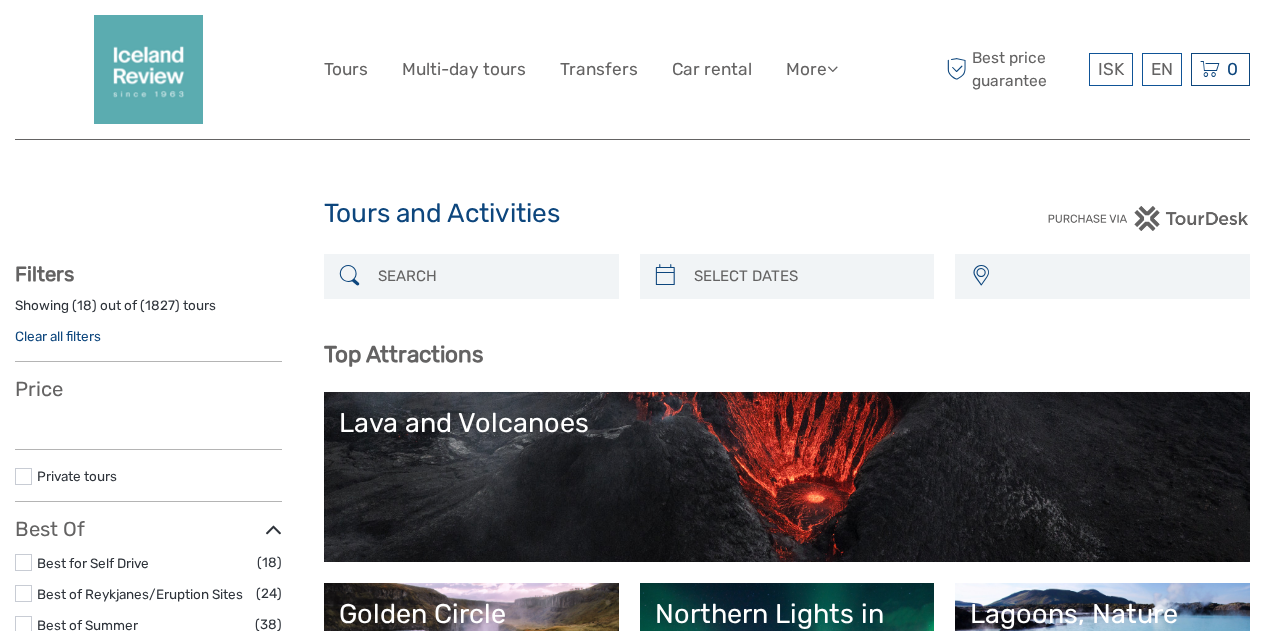 select 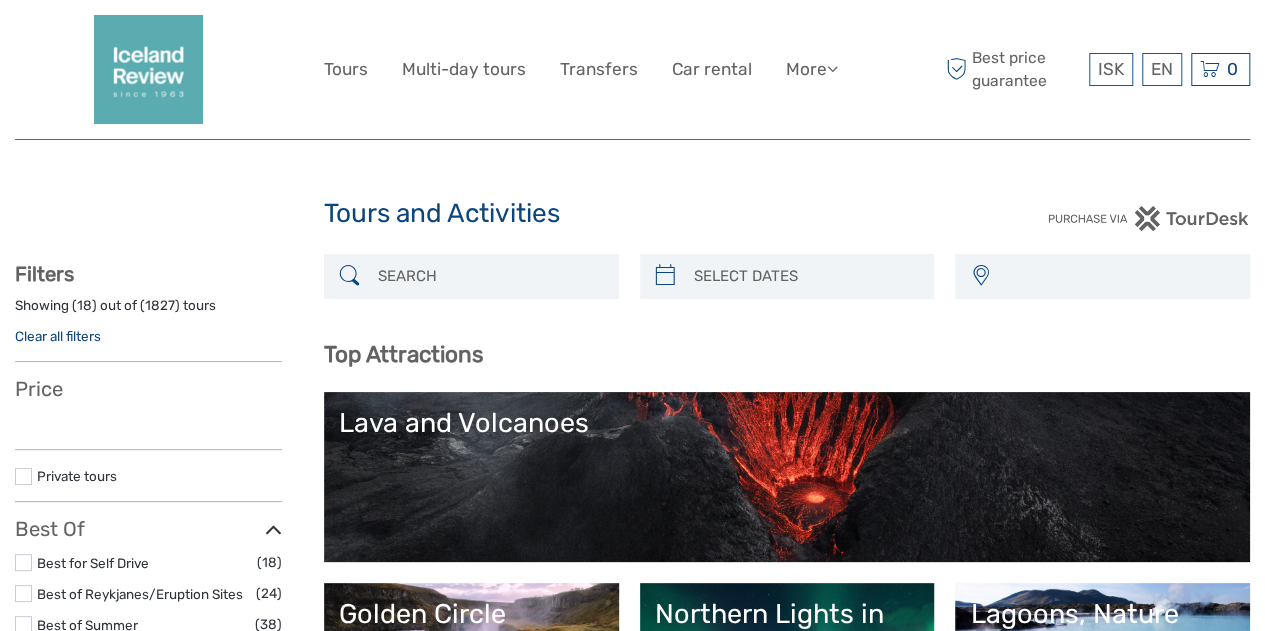 select 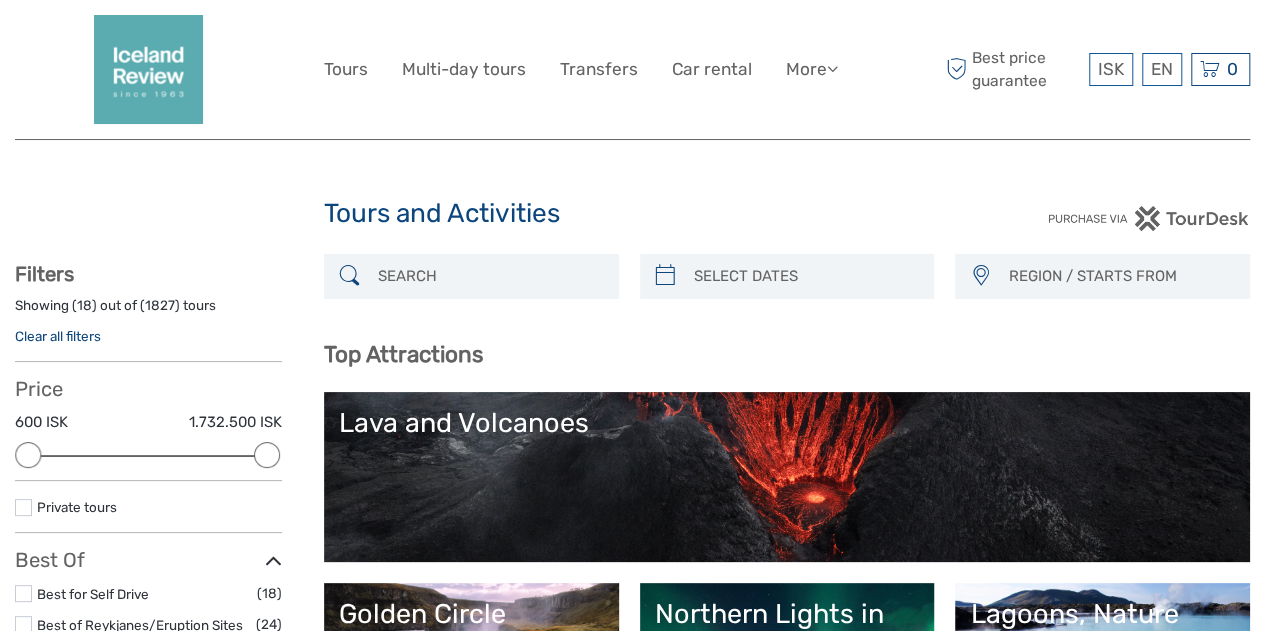 scroll, scrollTop: 0, scrollLeft: 0, axis: both 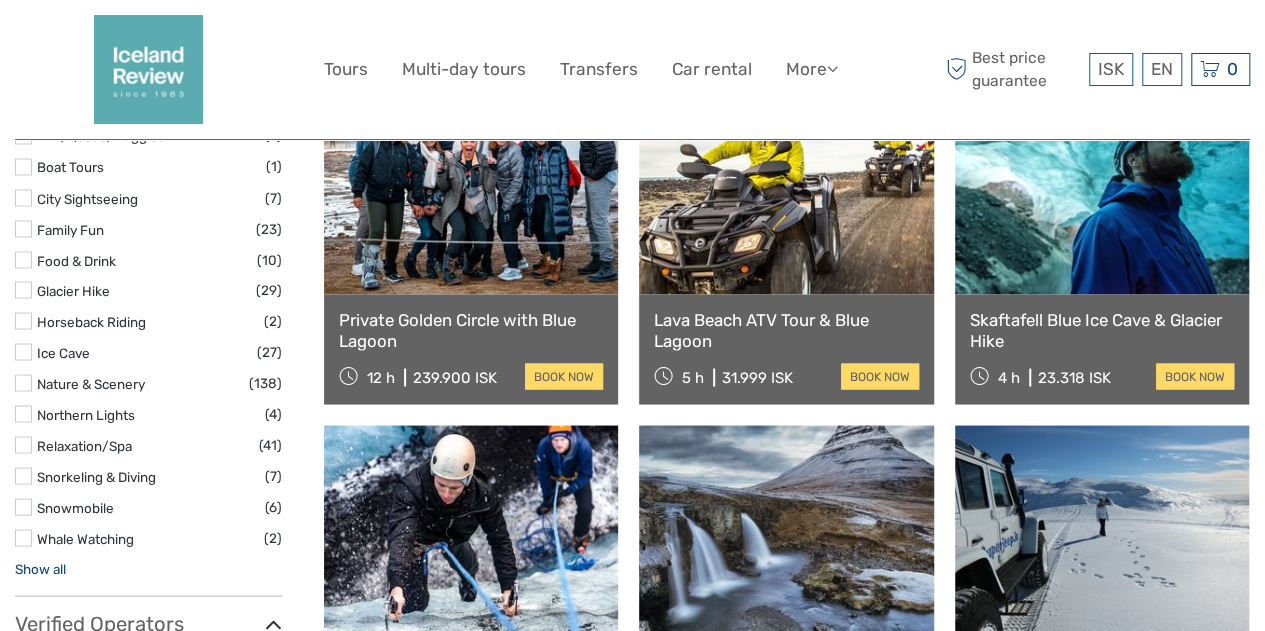 click on "Show all" at bounding box center (40, 568) 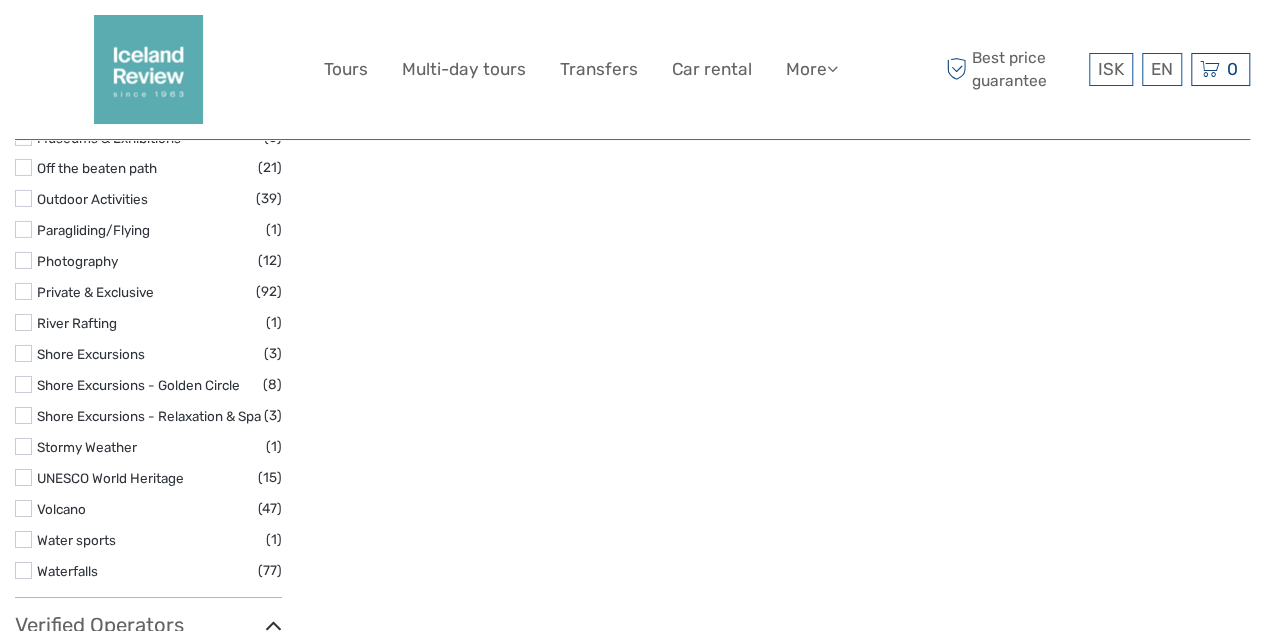 scroll, scrollTop: 3313, scrollLeft: 0, axis: vertical 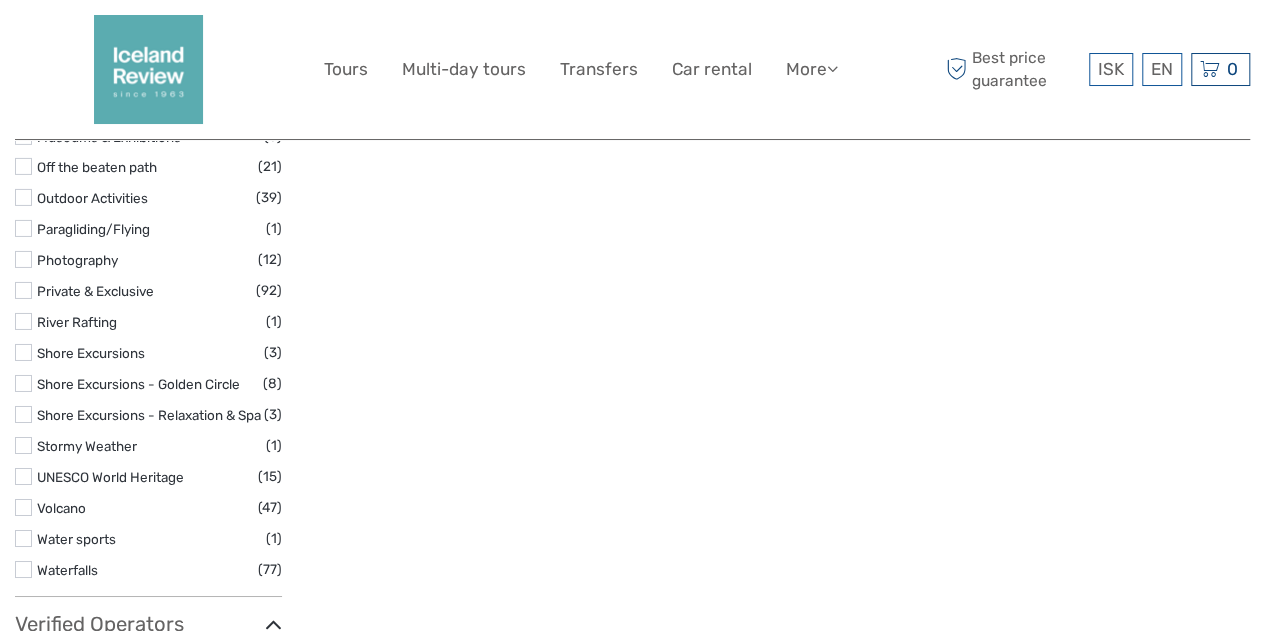click at bounding box center (23, 538) 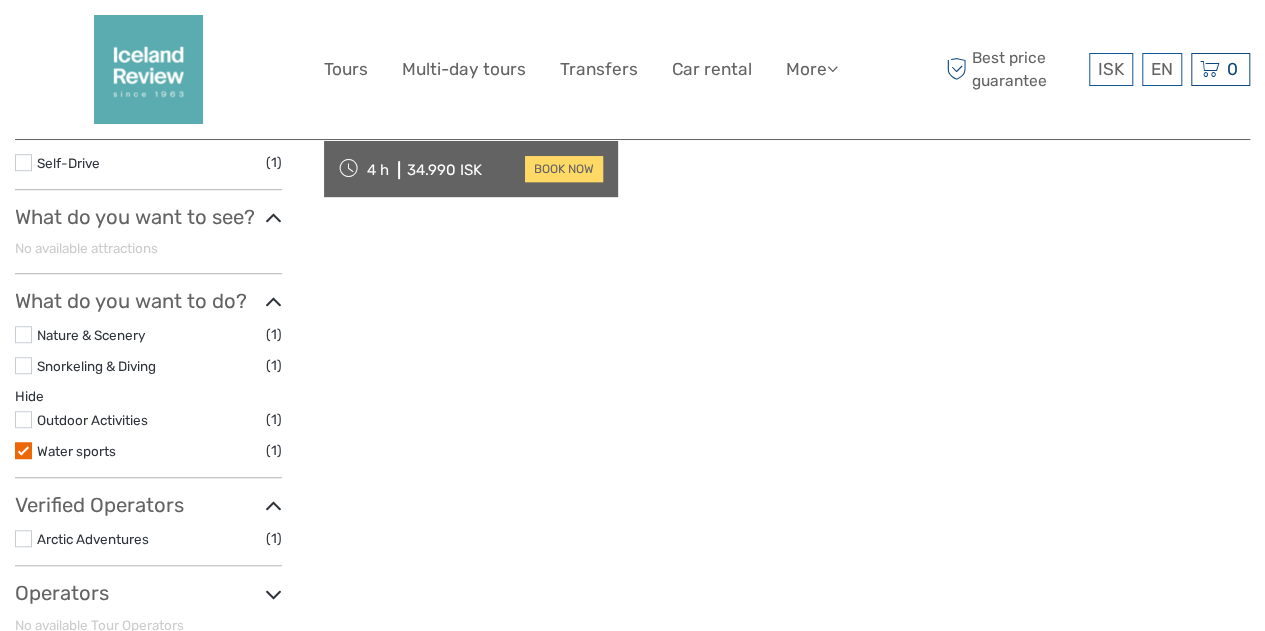 scroll, scrollTop: 513, scrollLeft: 0, axis: vertical 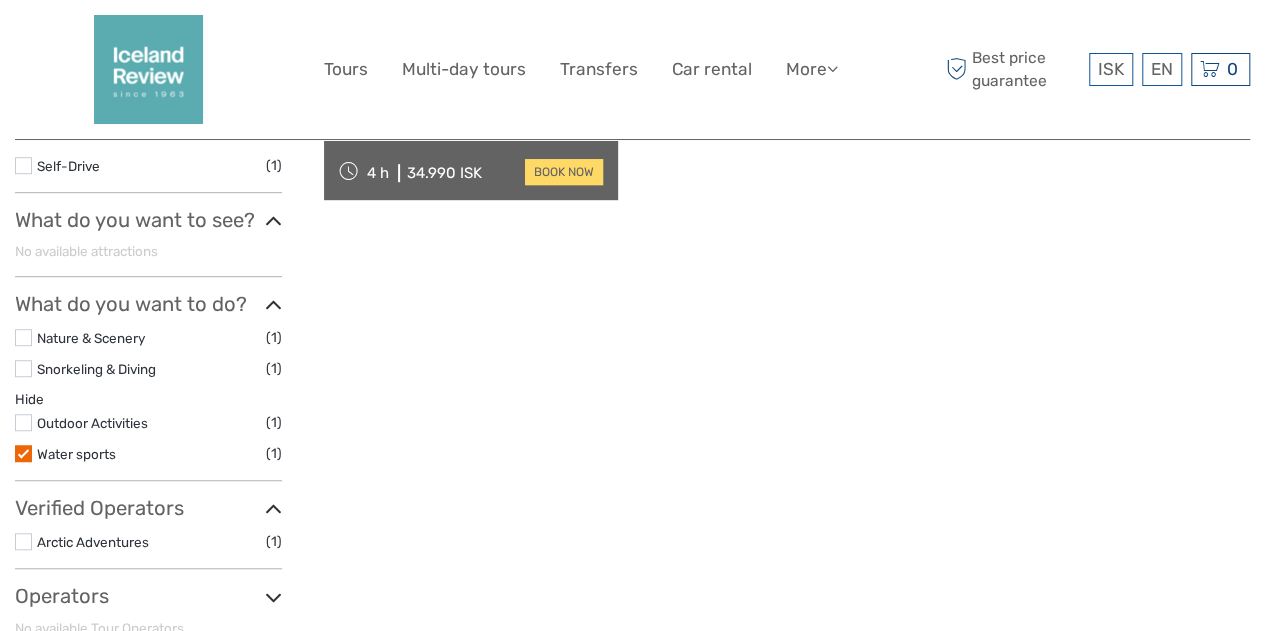 click at bounding box center (23, 453) 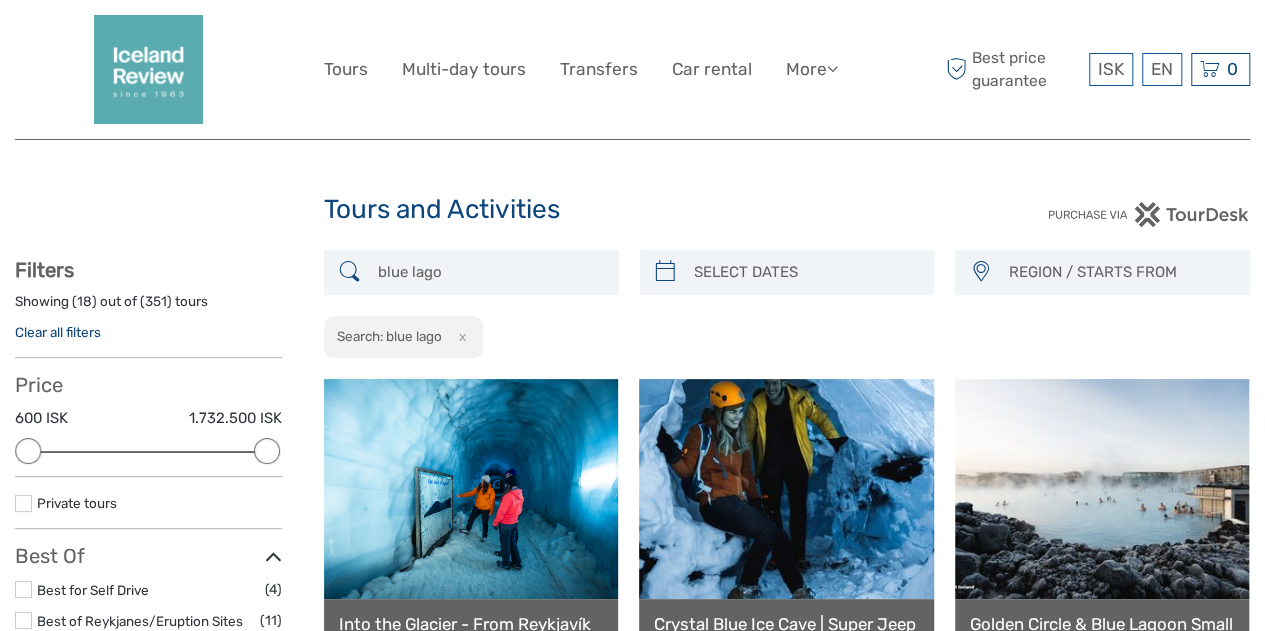 scroll, scrollTop: 0, scrollLeft: 0, axis: both 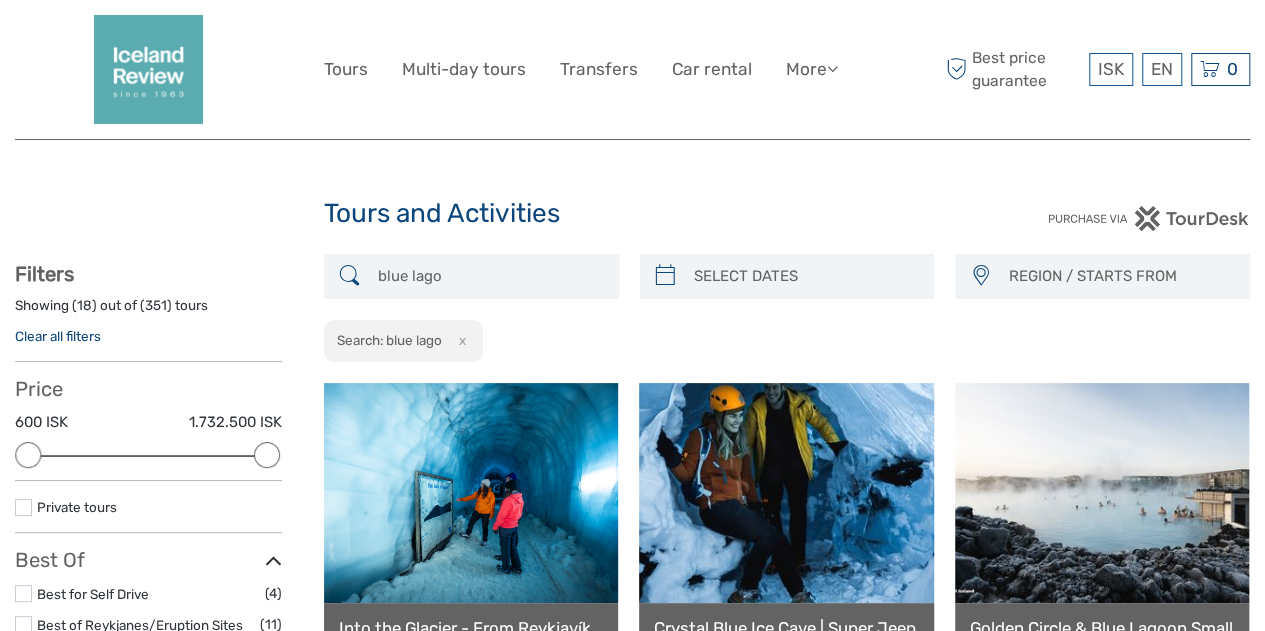click on "blue lago" at bounding box center [489, 276] 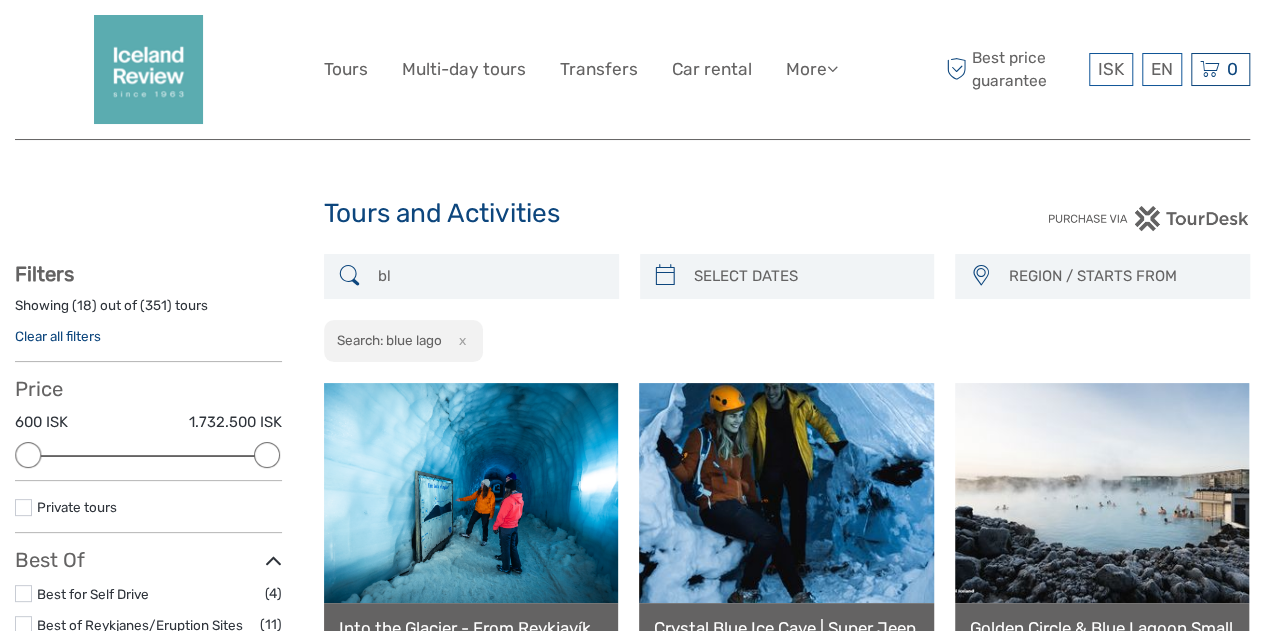type on "b" 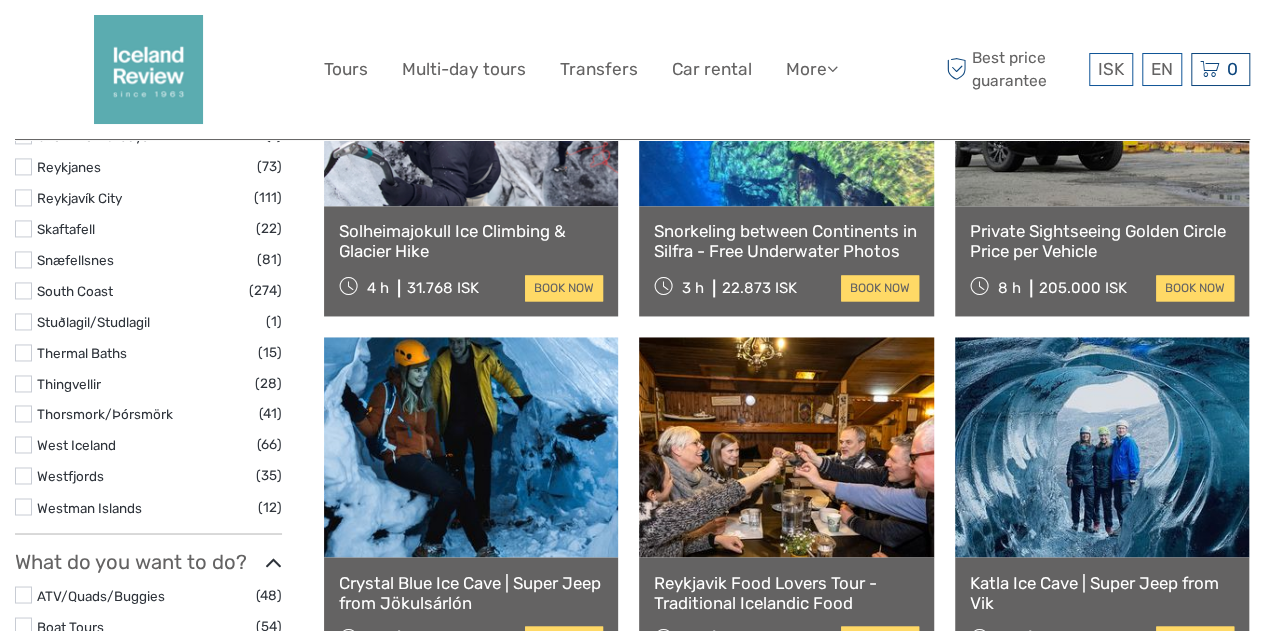 scroll, scrollTop: 1413, scrollLeft: 0, axis: vertical 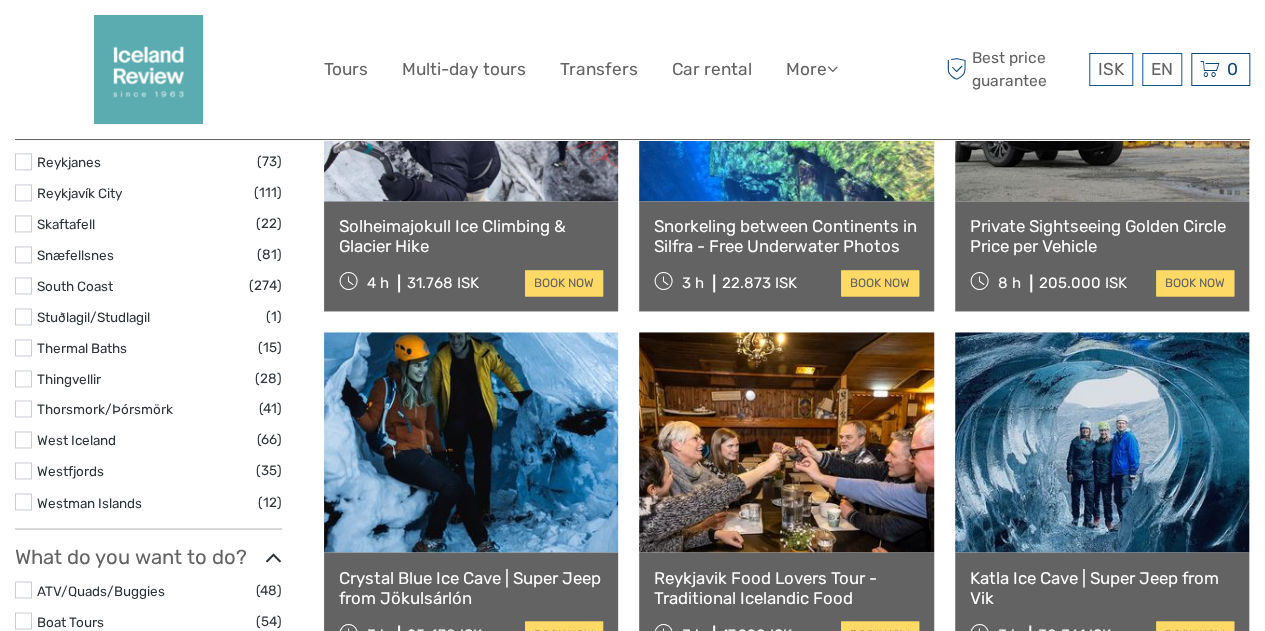 type 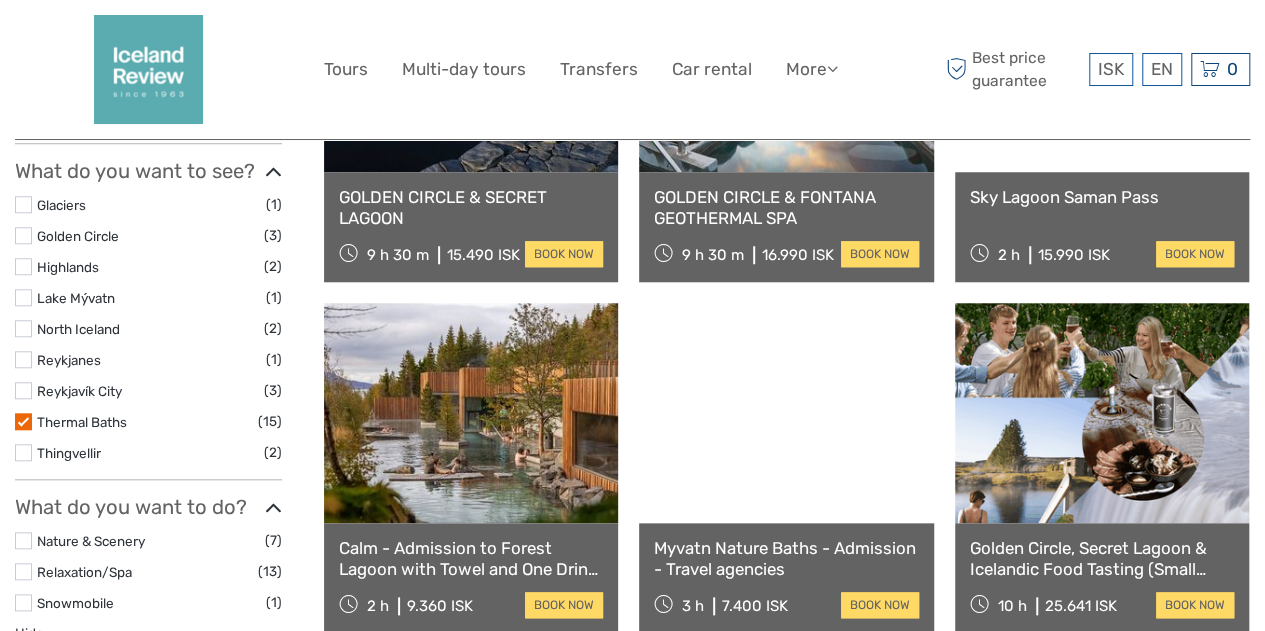 scroll, scrollTop: 813, scrollLeft: 0, axis: vertical 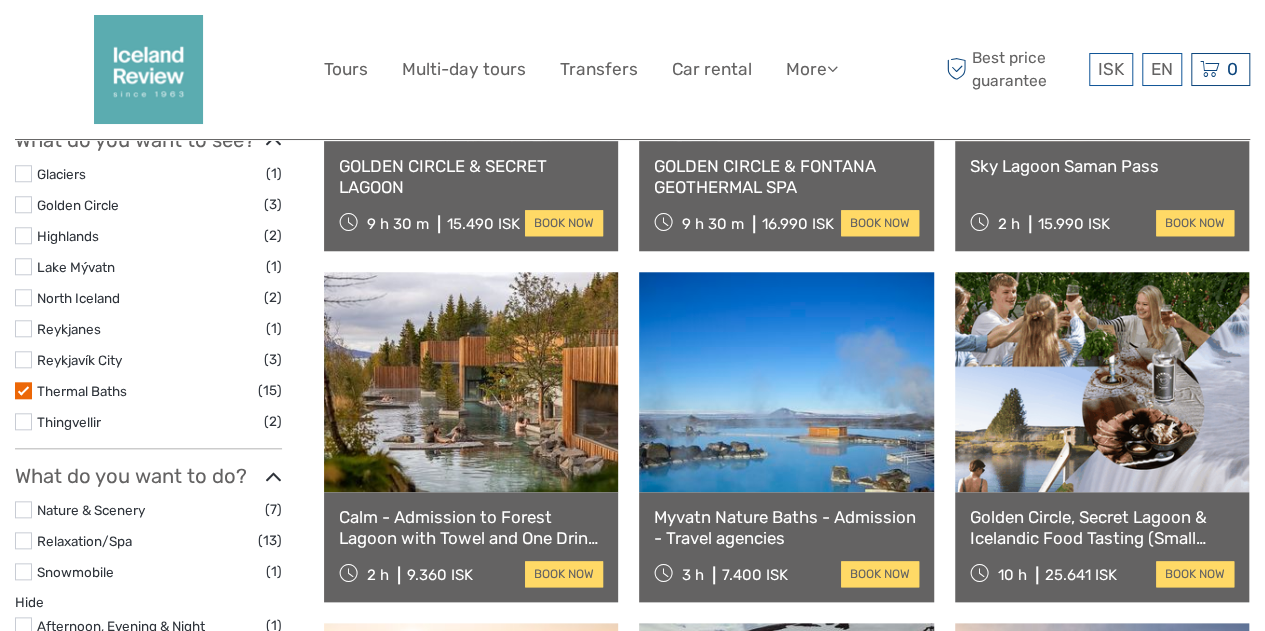 click at bounding box center (23, 390) 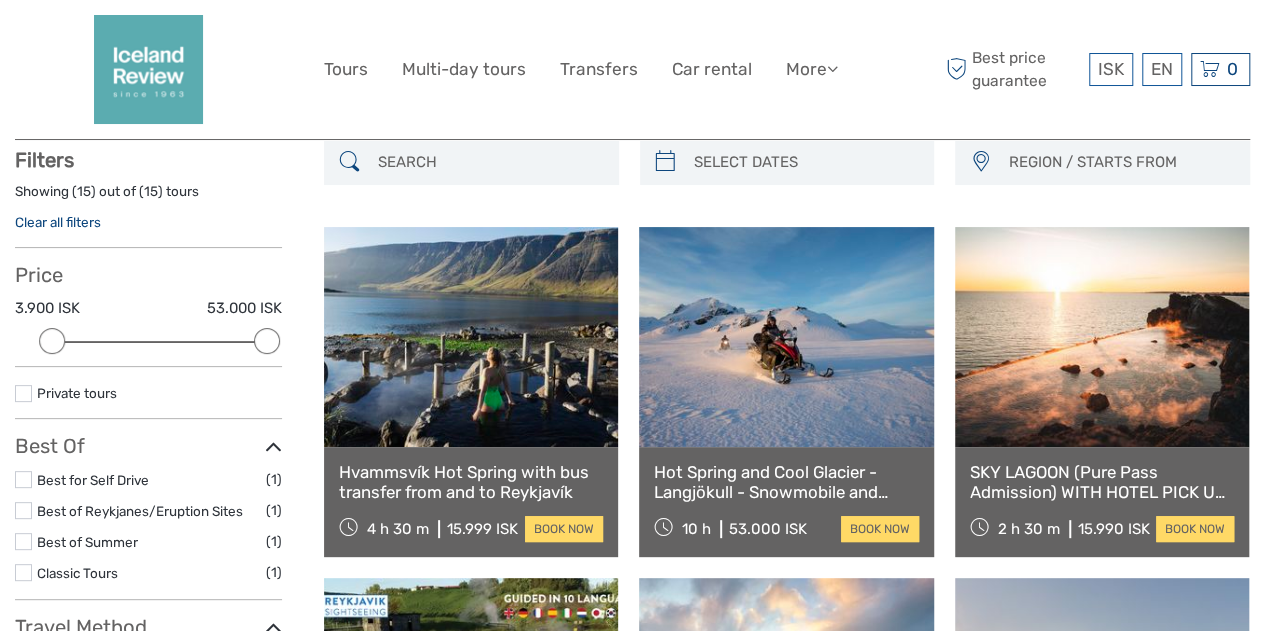 scroll, scrollTop: 113, scrollLeft: 0, axis: vertical 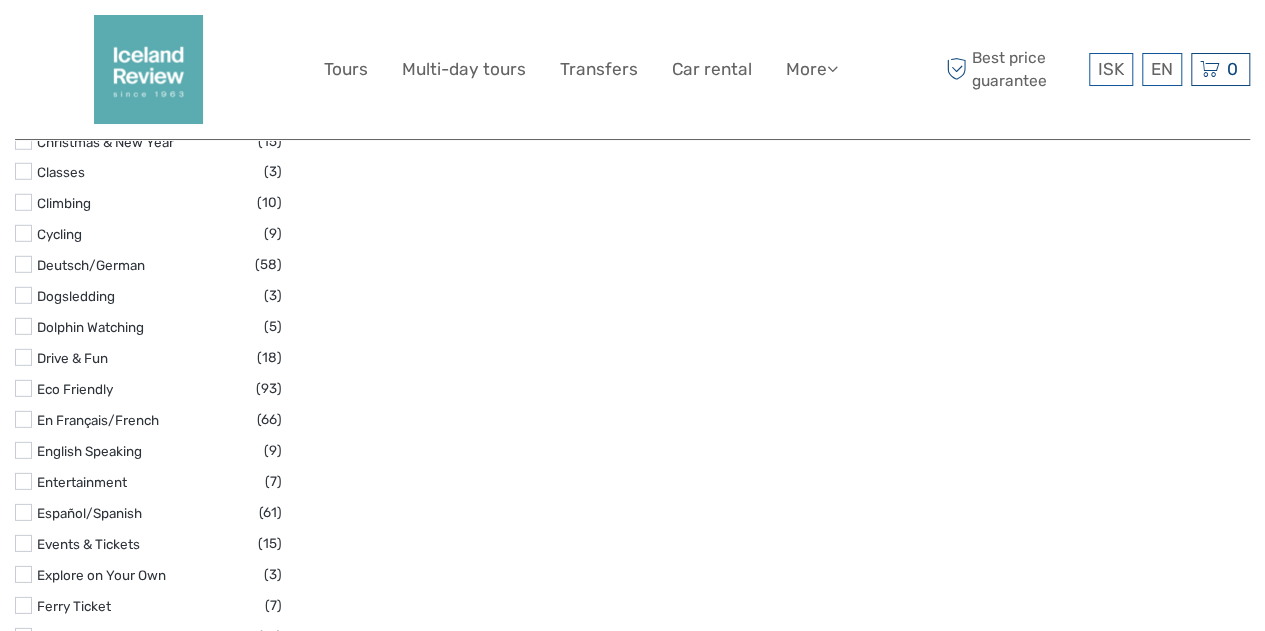 click at bounding box center [23, 233] 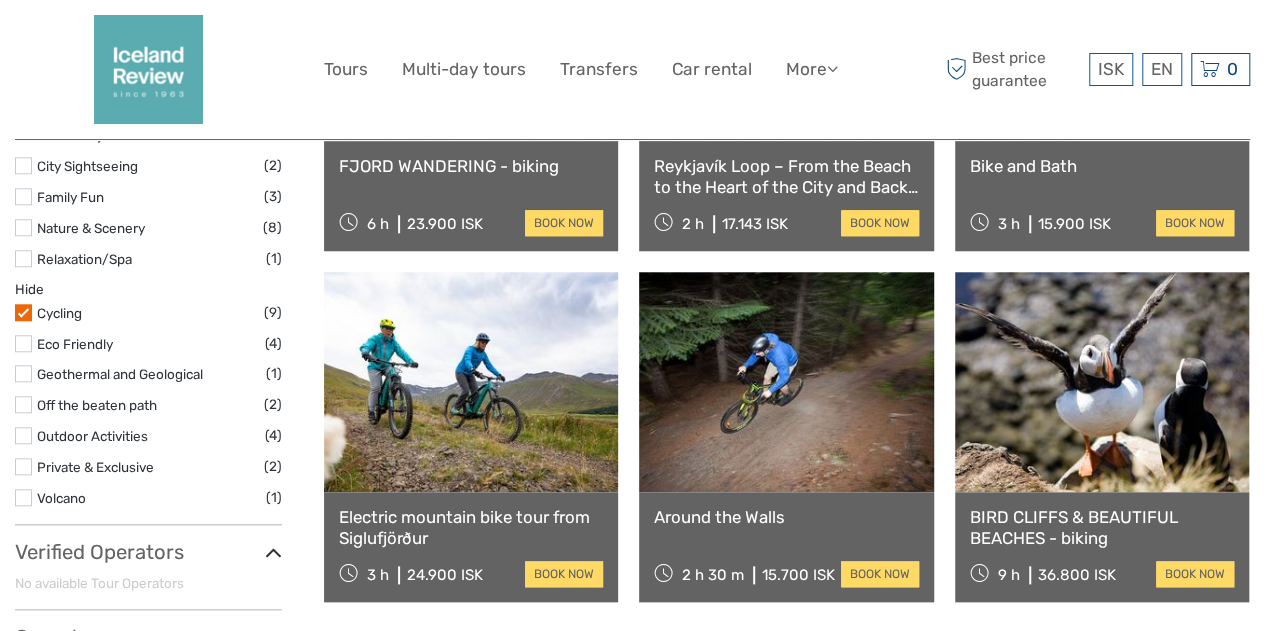 scroll, scrollTop: 913, scrollLeft: 0, axis: vertical 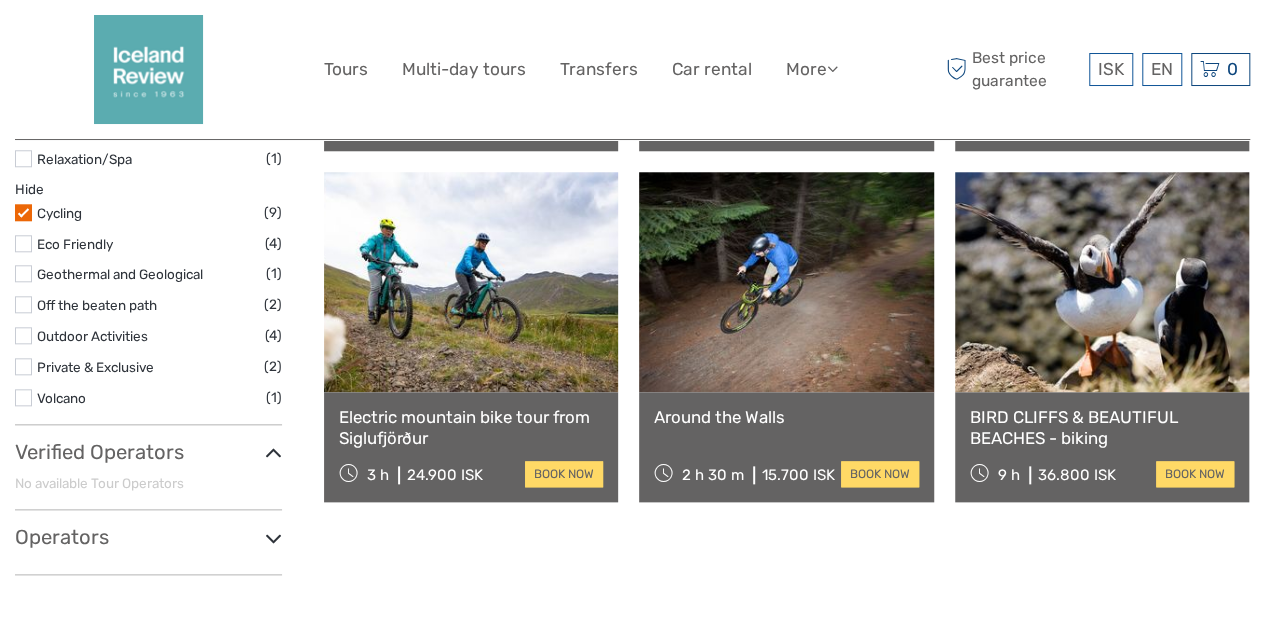 click on "BIRD CLIFFS & BEAUTIFUL BEACHES - biking" at bounding box center (1102, 427) 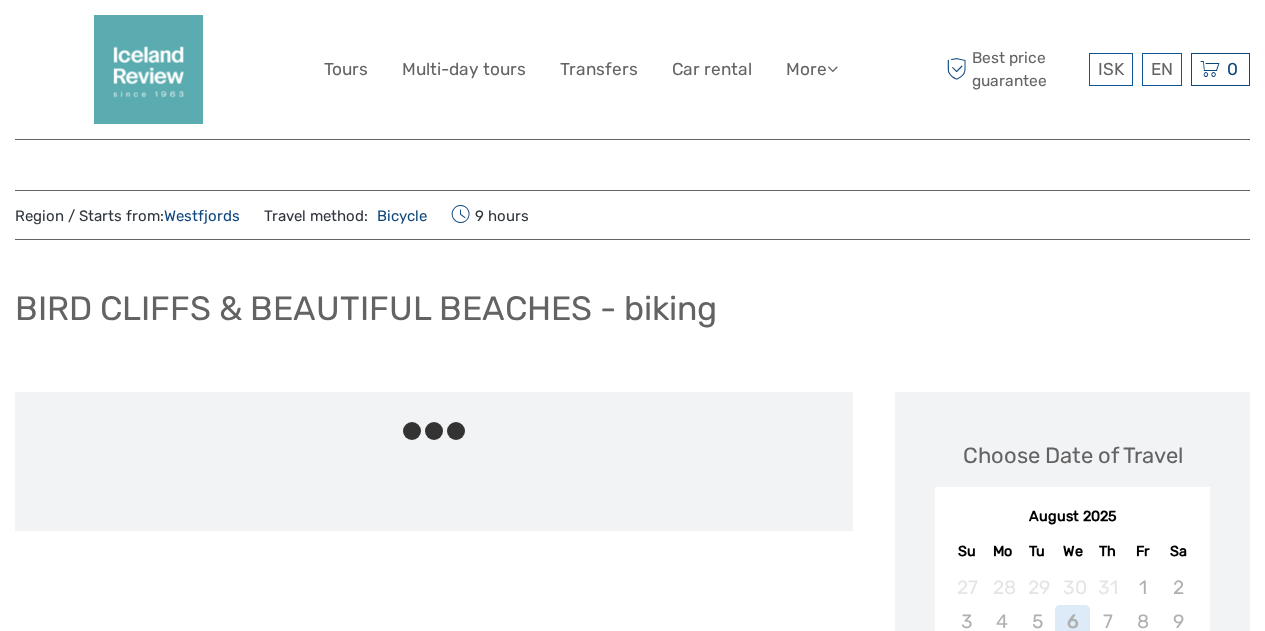 scroll, scrollTop: 0, scrollLeft: 0, axis: both 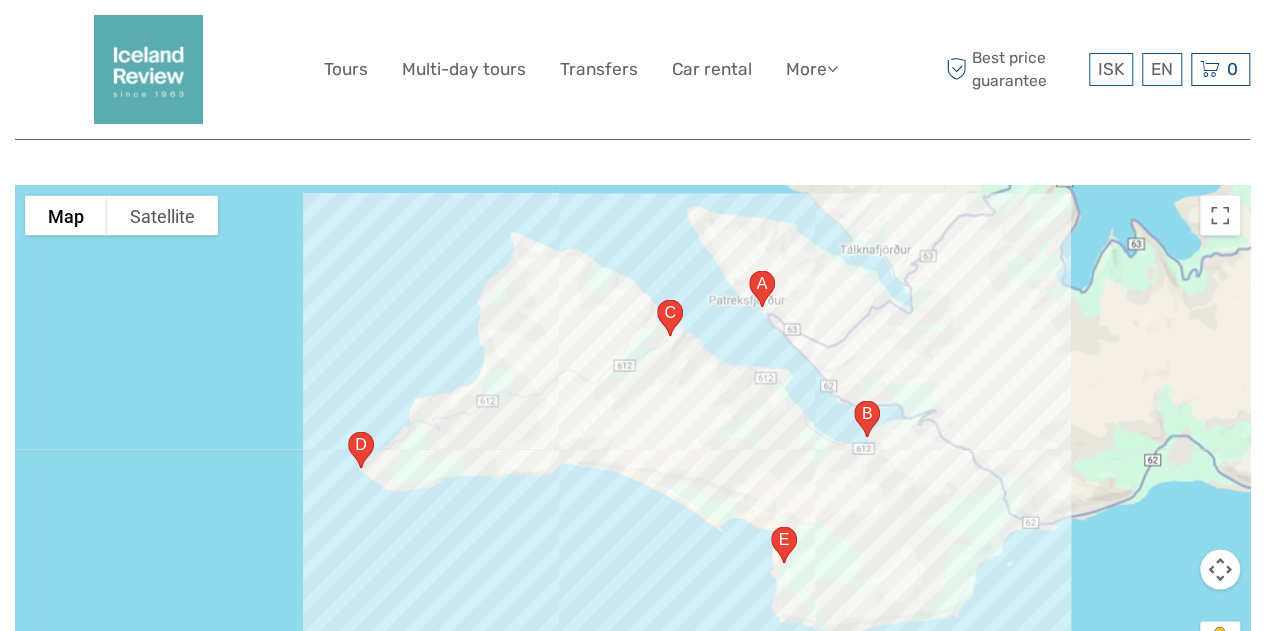 click at bounding box center (632, 435) 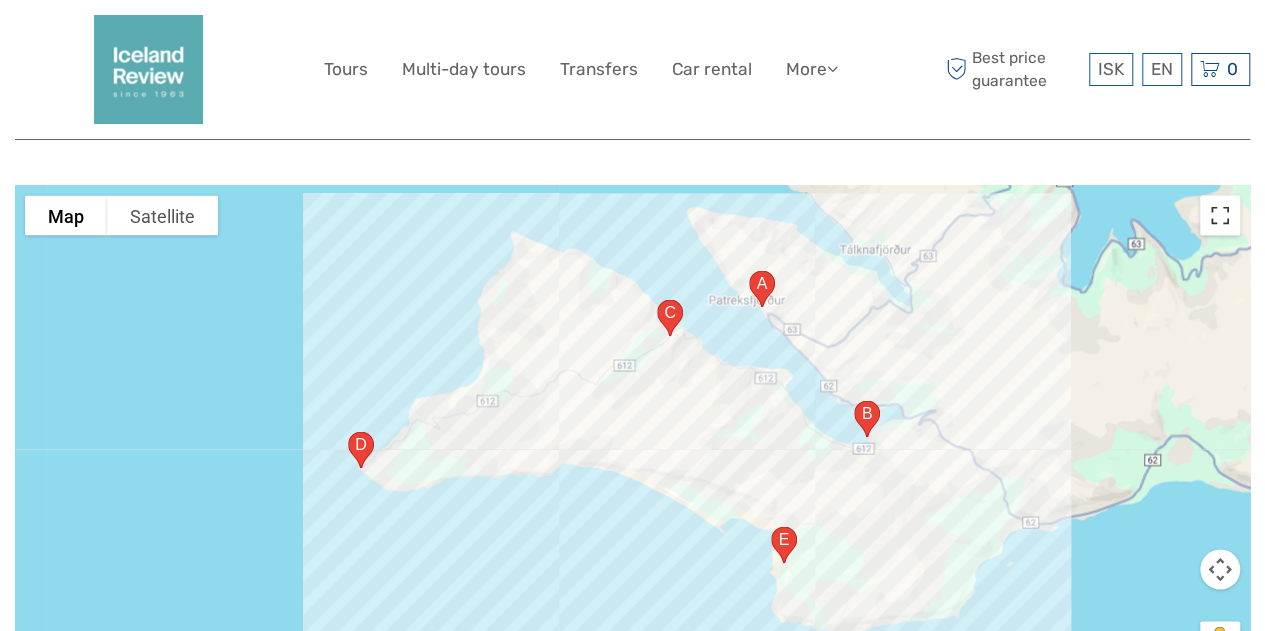 click at bounding box center (1220, 215) 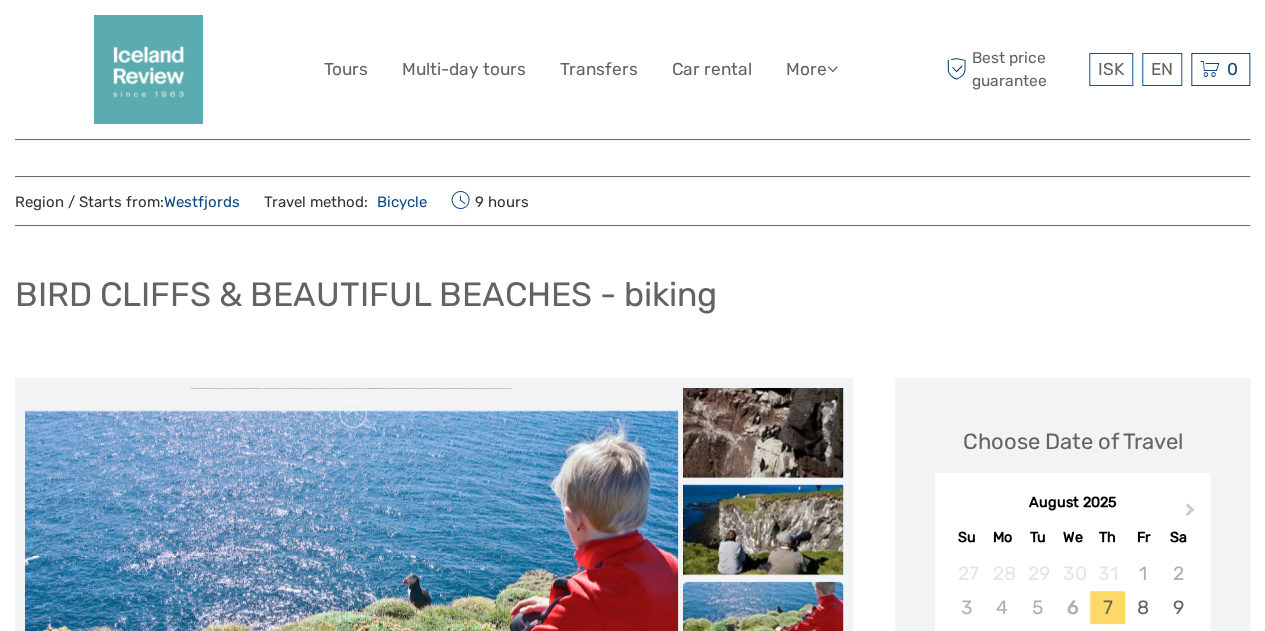 scroll, scrollTop: 0, scrollLeft: 0, axis: both 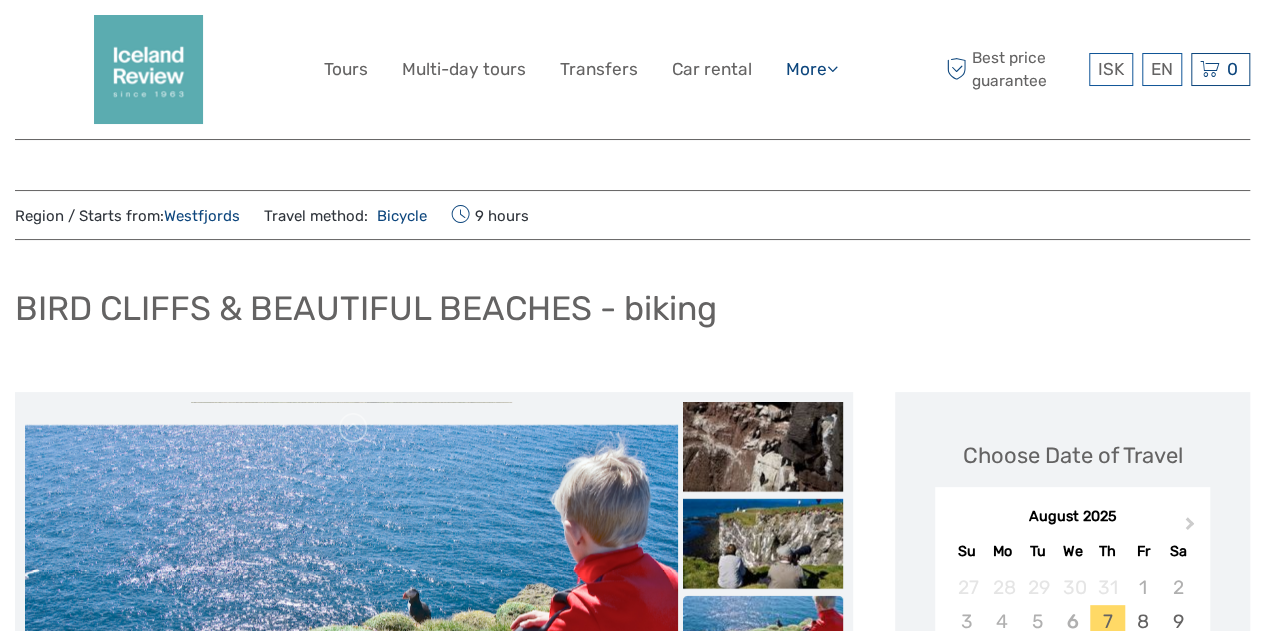 click on "More" at bounding box center [812, 69] 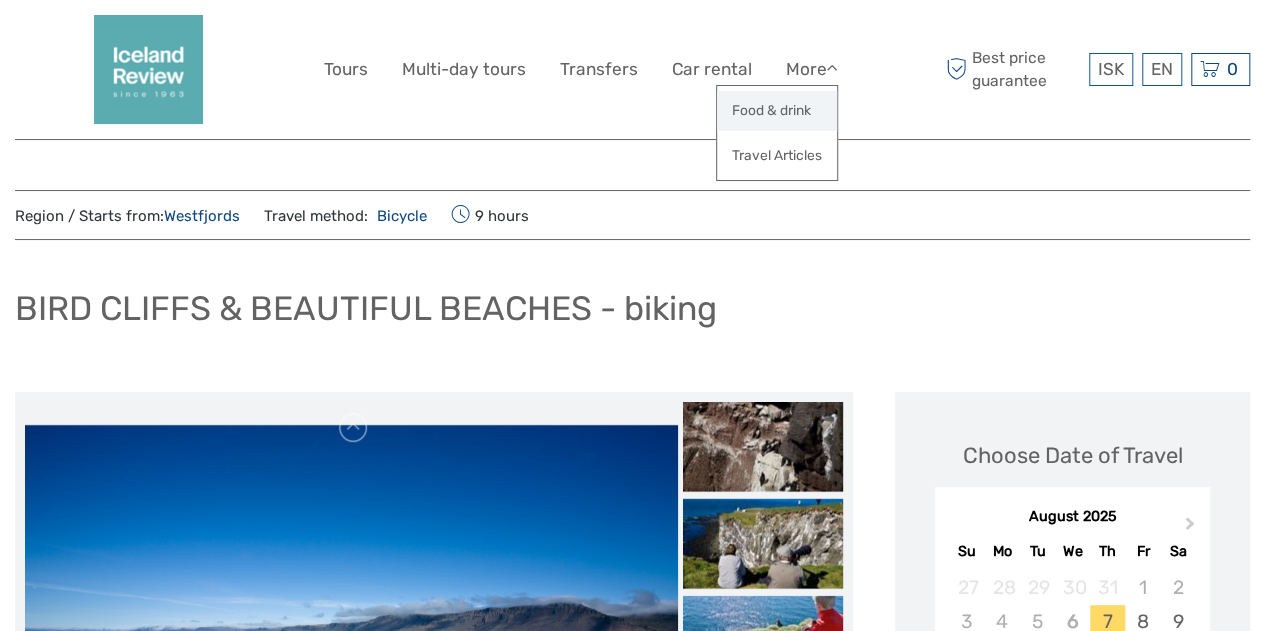 click on "Food & drink" at bounding box center (777, 110) 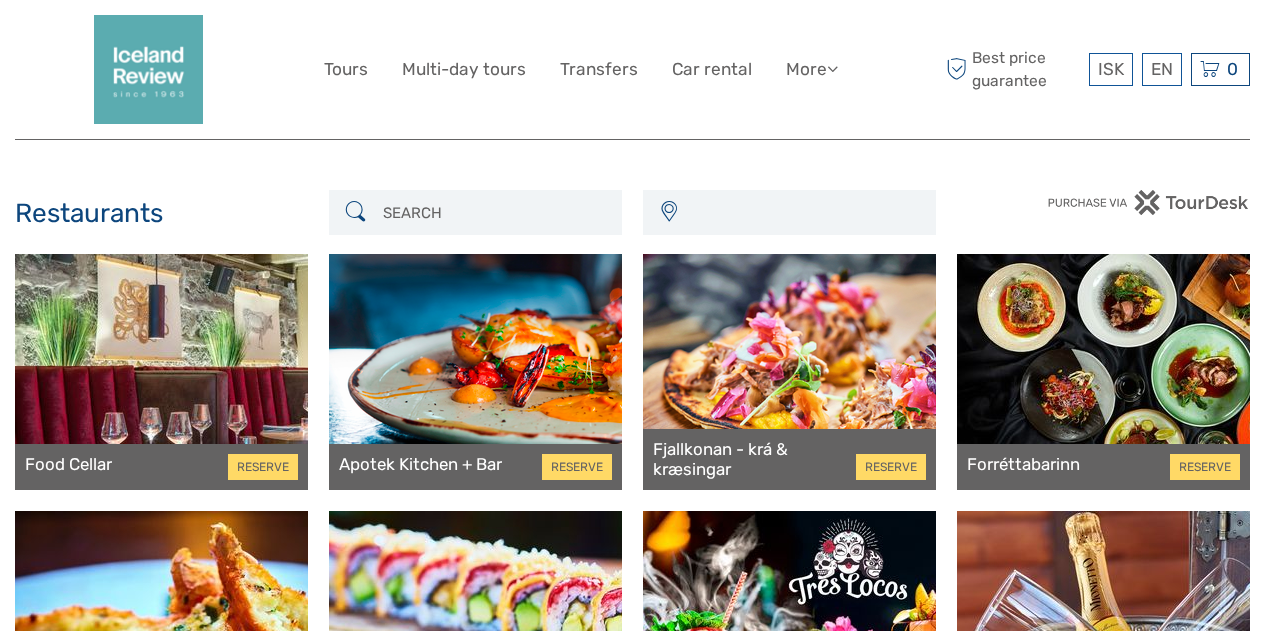 scroll, scrollTop: 0, scrollLeft: 0, axis: both 